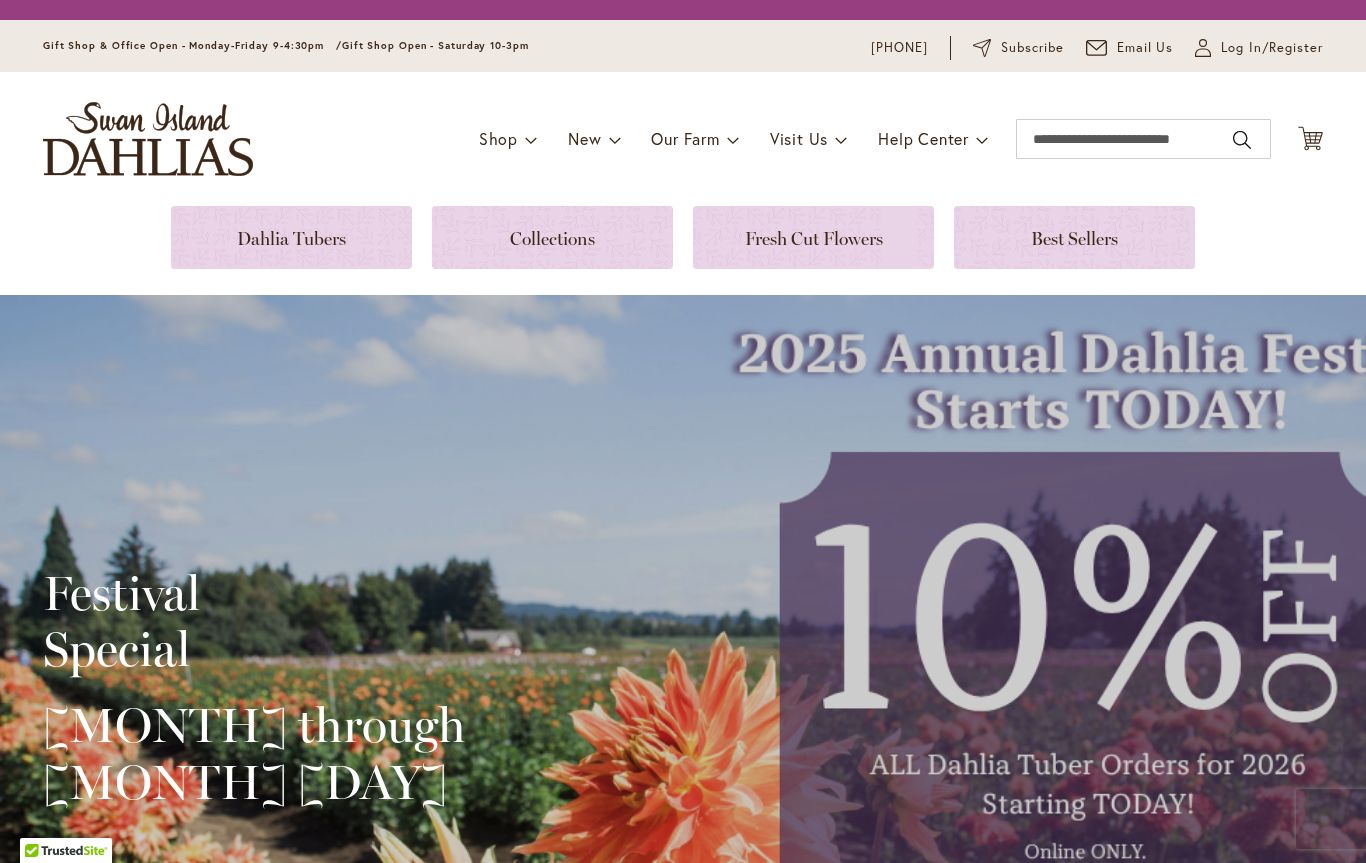 scroll, scrollTop: 0, scrollLeft: 0, axis: both 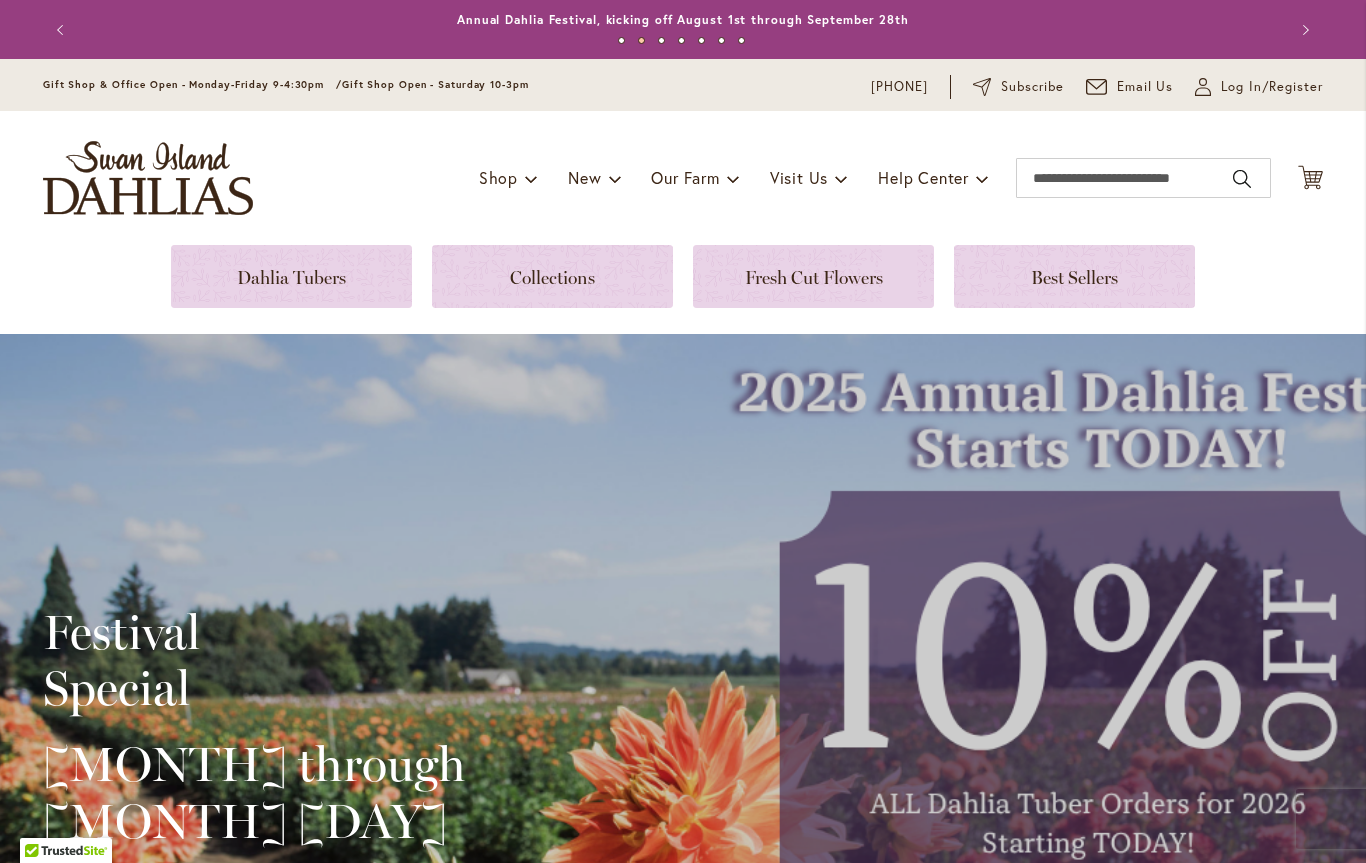 click at bounding box center [552, 276] 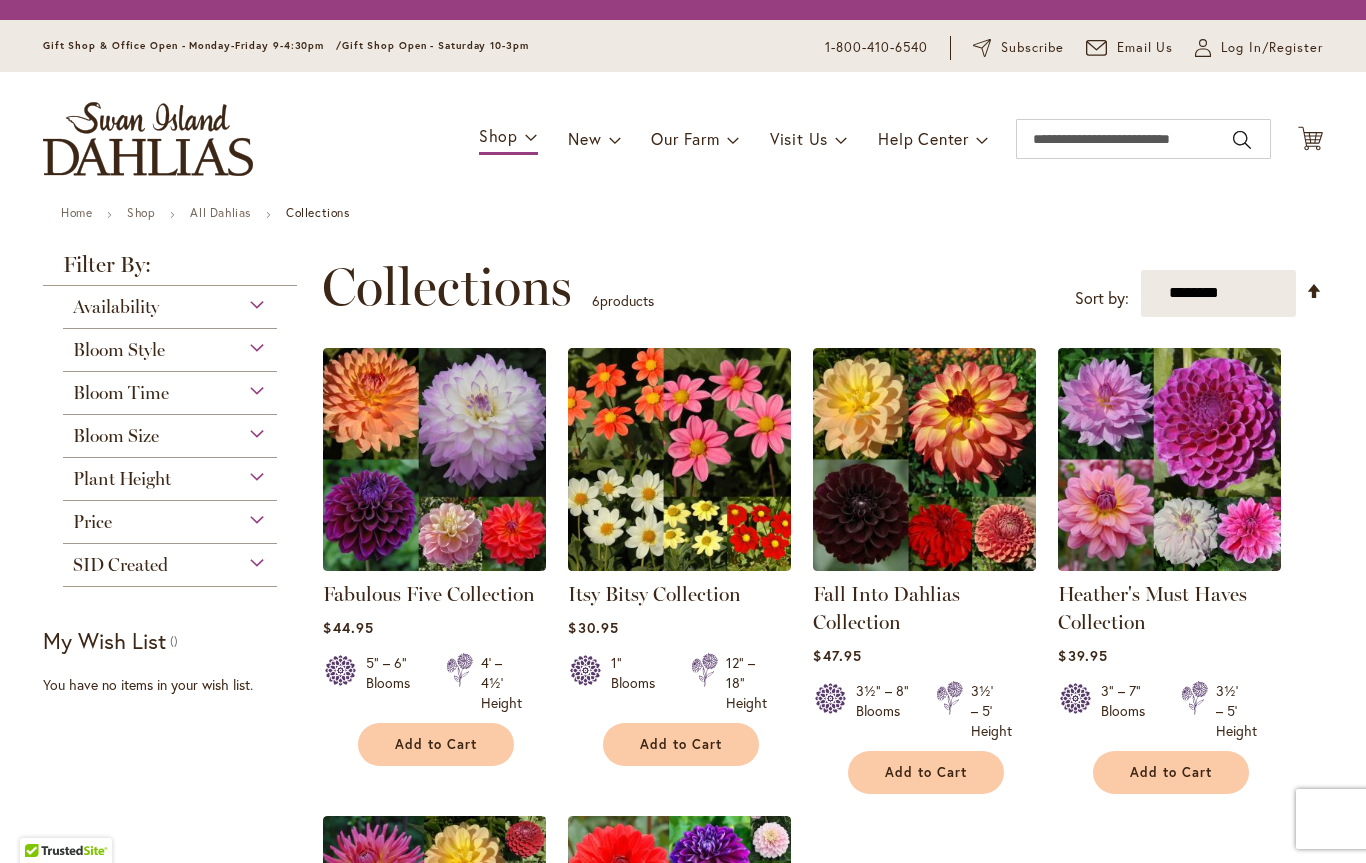 scroll, scrollTop: 0, scrollLeft: 0, axis: both 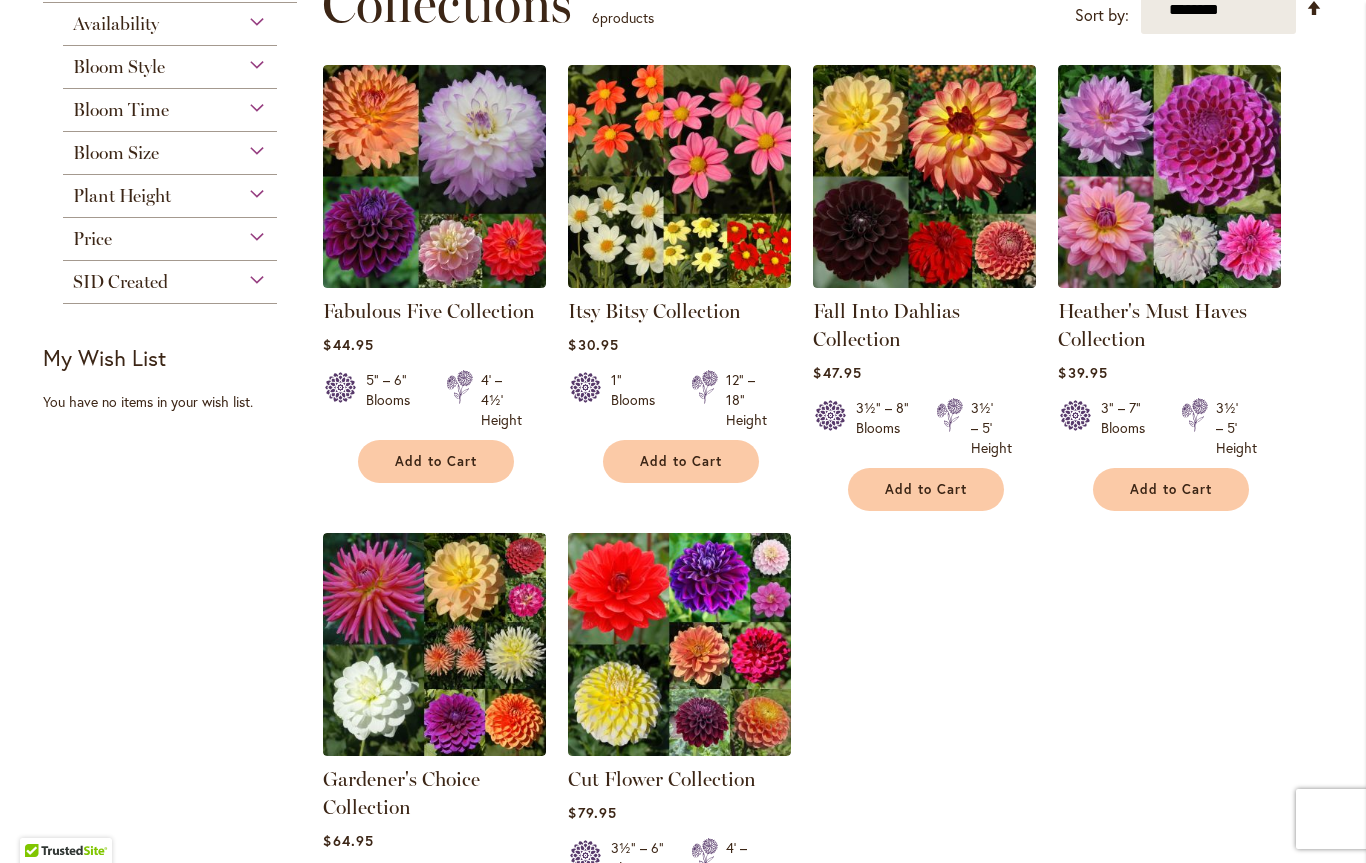 click on "Filter by:
Filter By:
Availability
In Stock
6
items
Bloom Style
Mignon Single 1 5
1" at bounding box center (683, 526) 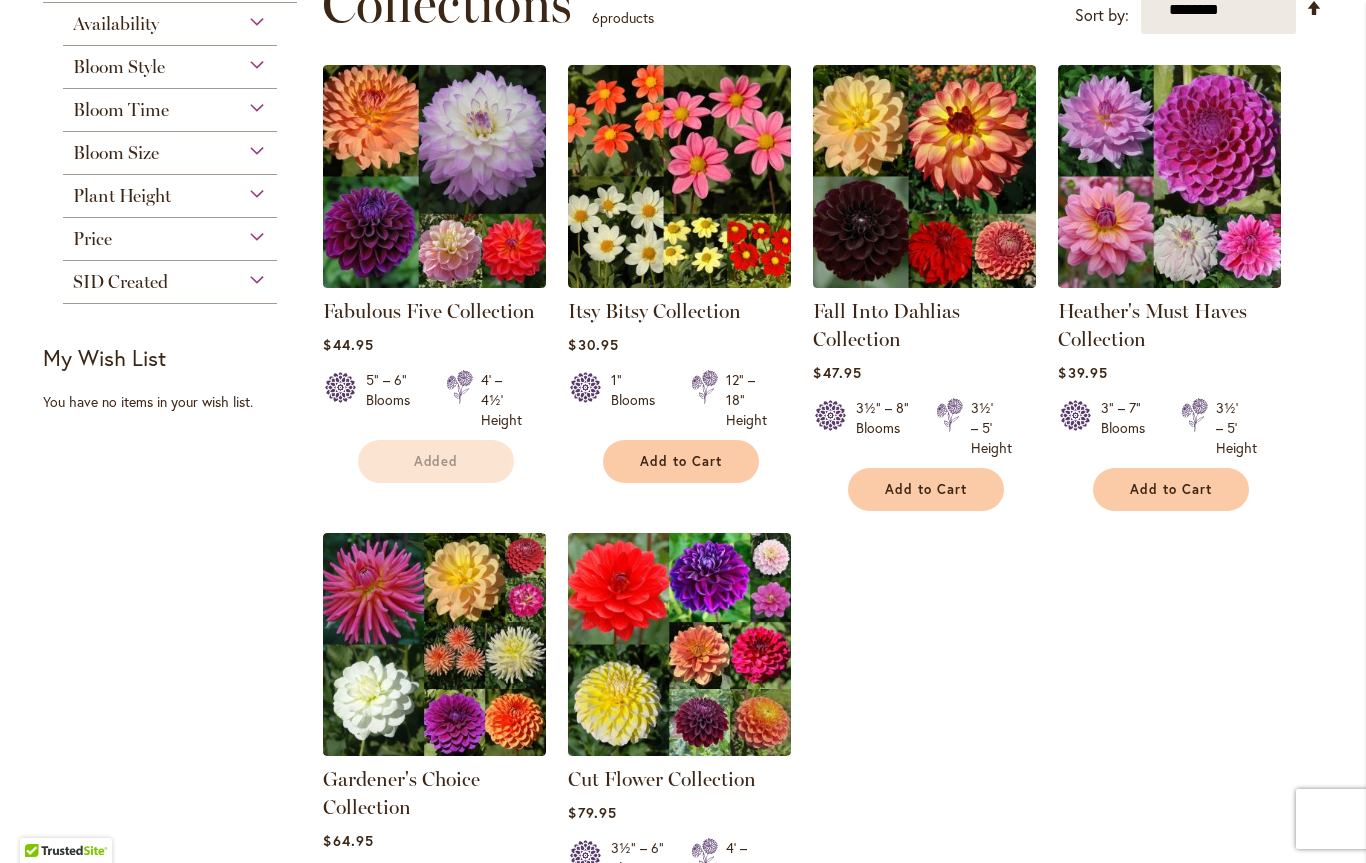 click on "Add to Cart" at bounding box center (1171, 489) 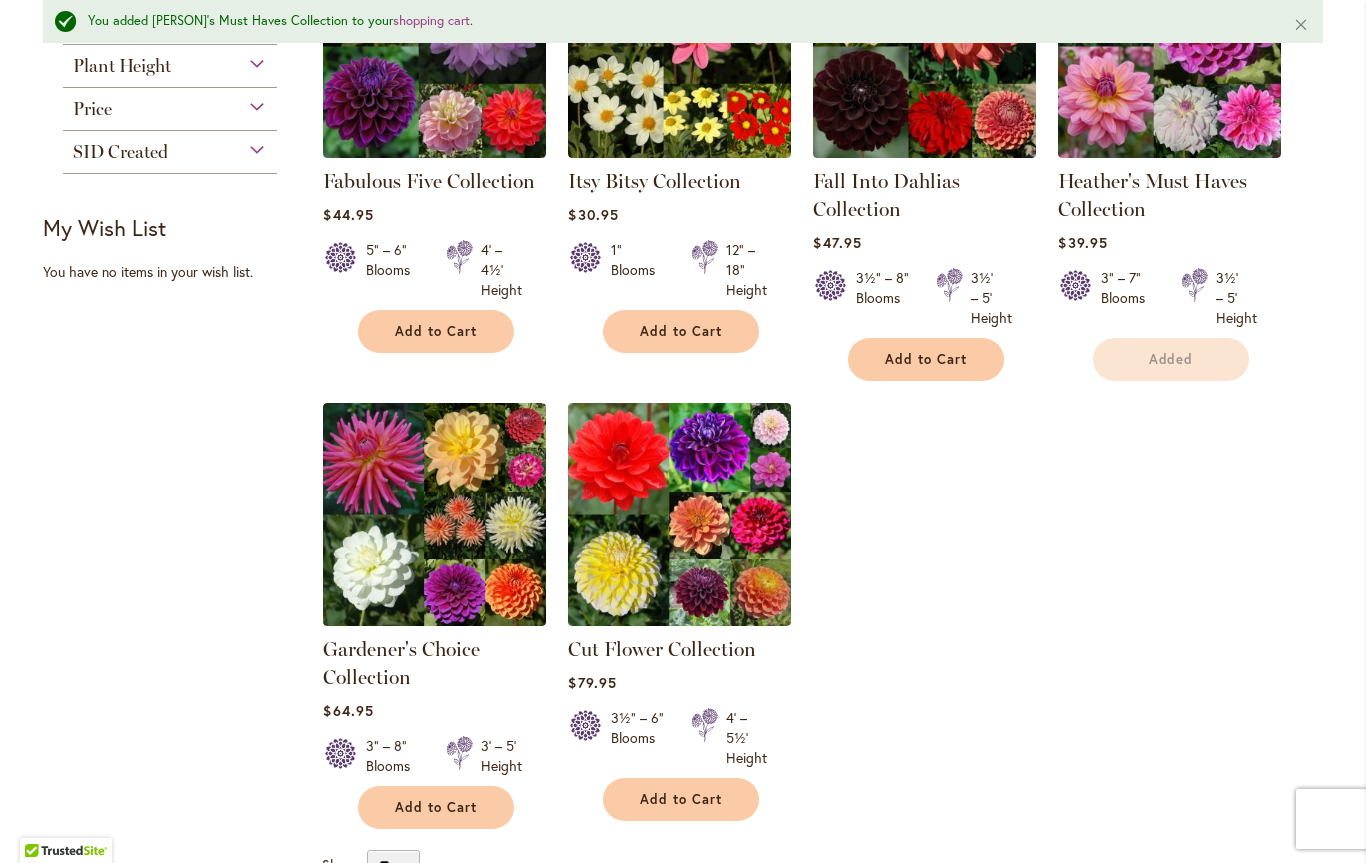 scroll, scrollTop: 536, scrollLeft: 0, axis: vertical 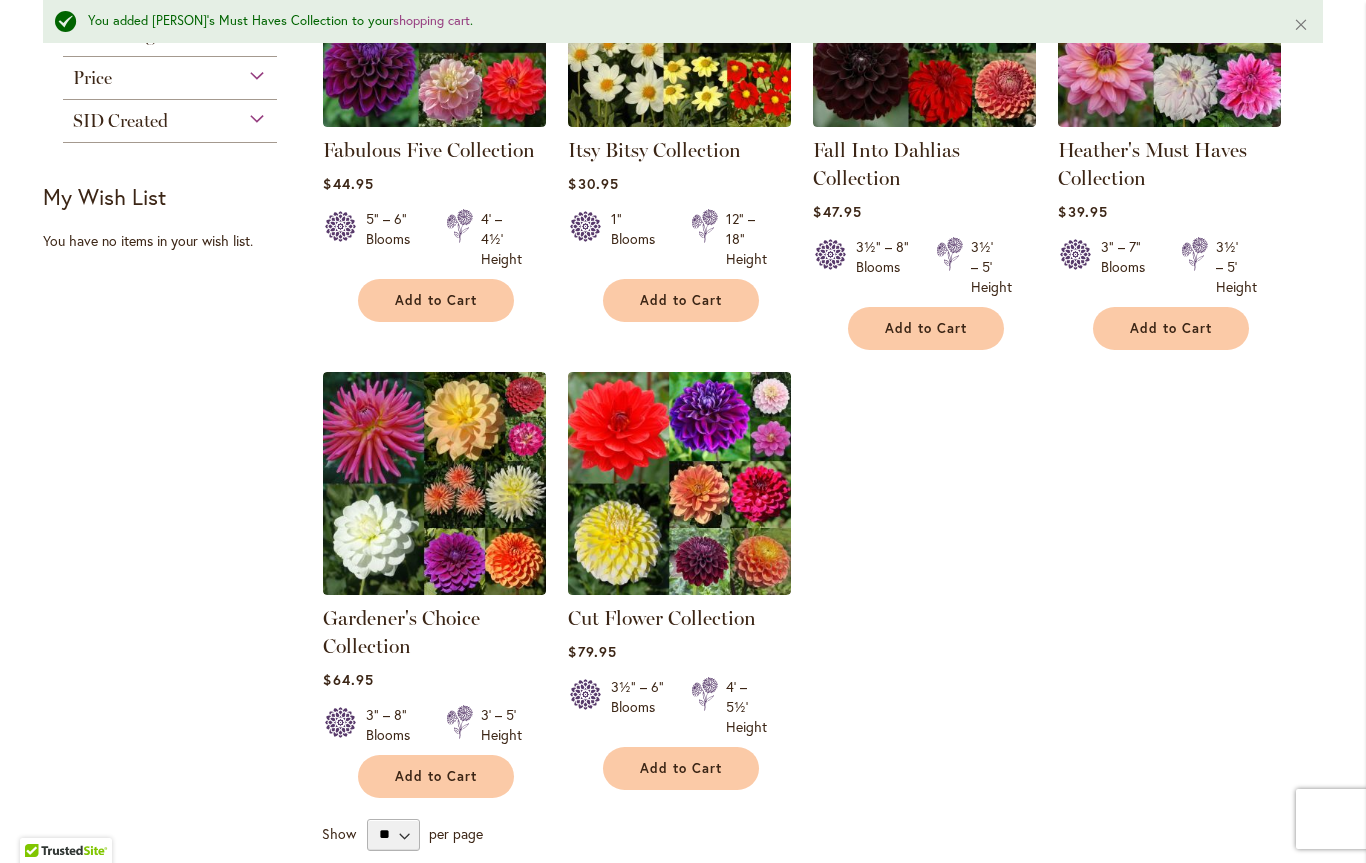 click on "Add to Cart" at bounding box center (436, 776) 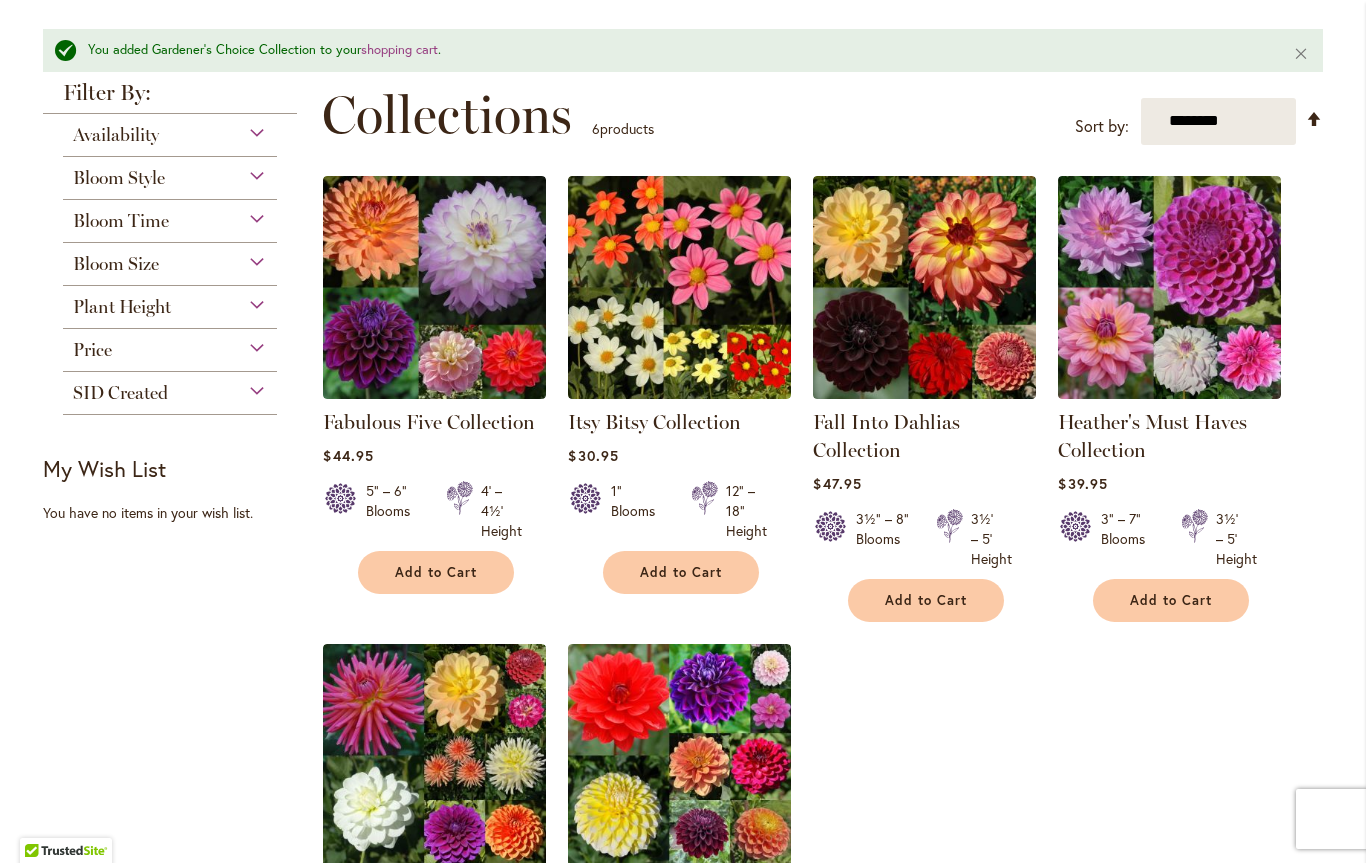 scroll, scrollTop: 262, scrollLeft: 0, axis: vertical 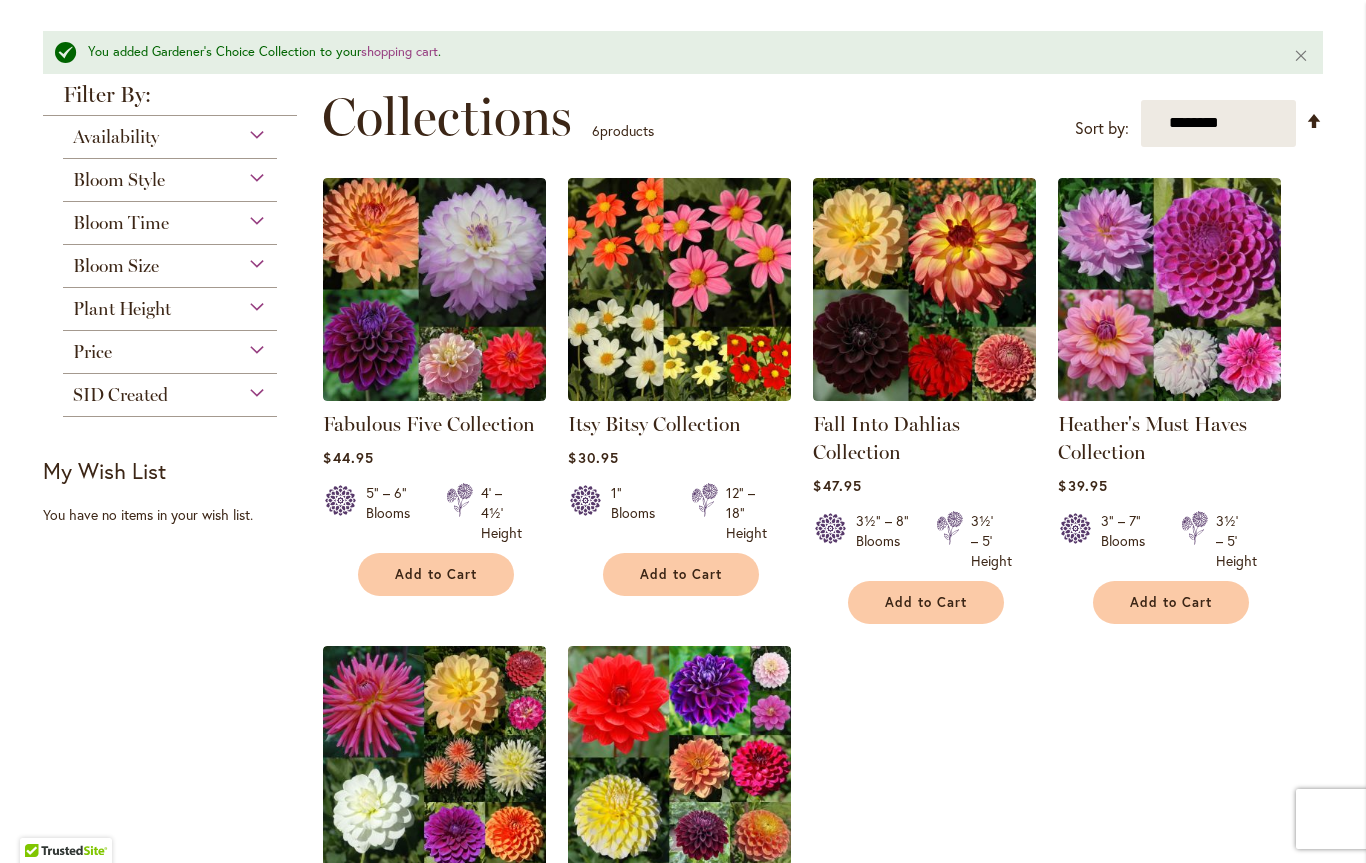click on "Add to Cart" at bounding box center [436, 574] 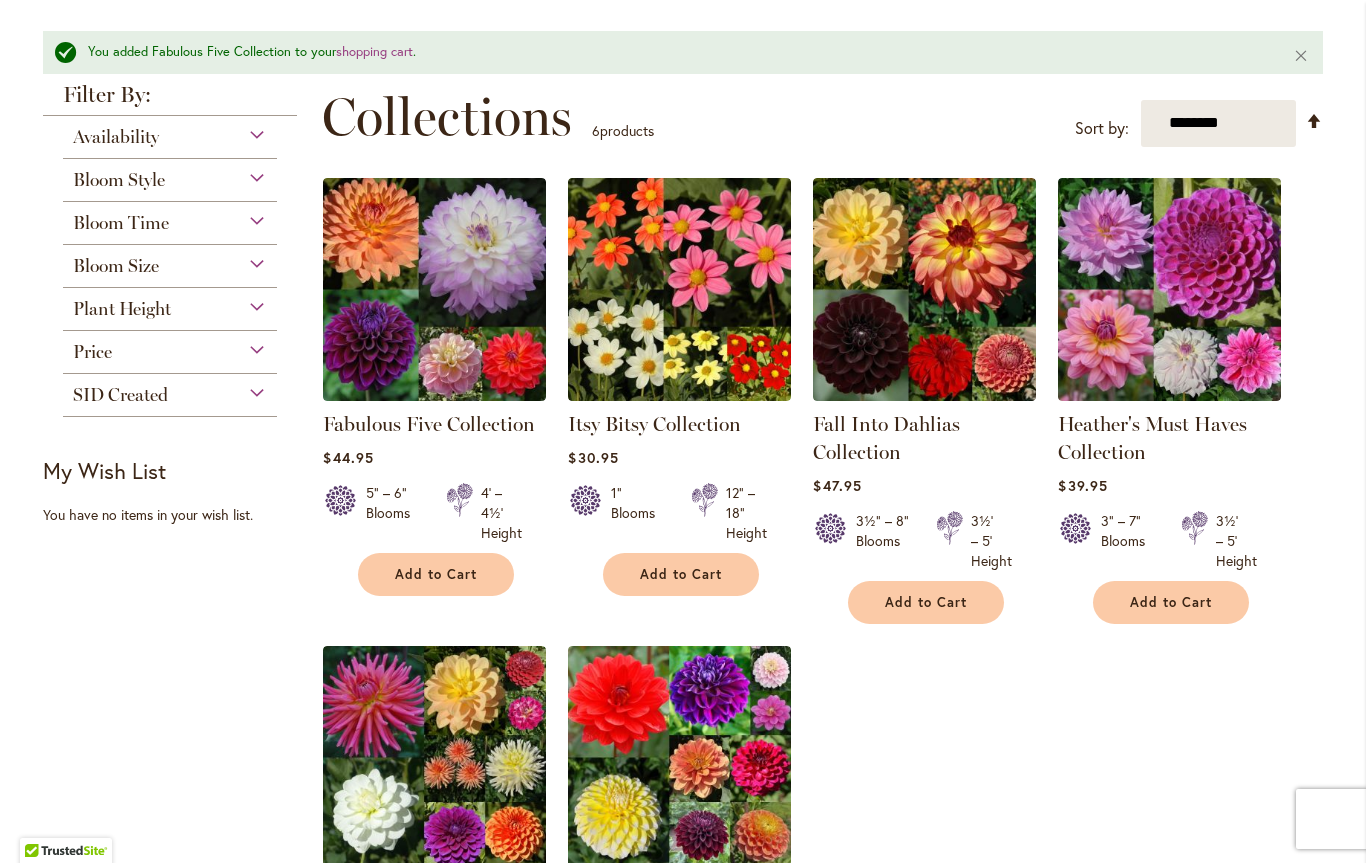click on "Add to Cart" at bounding box center (926, 602) 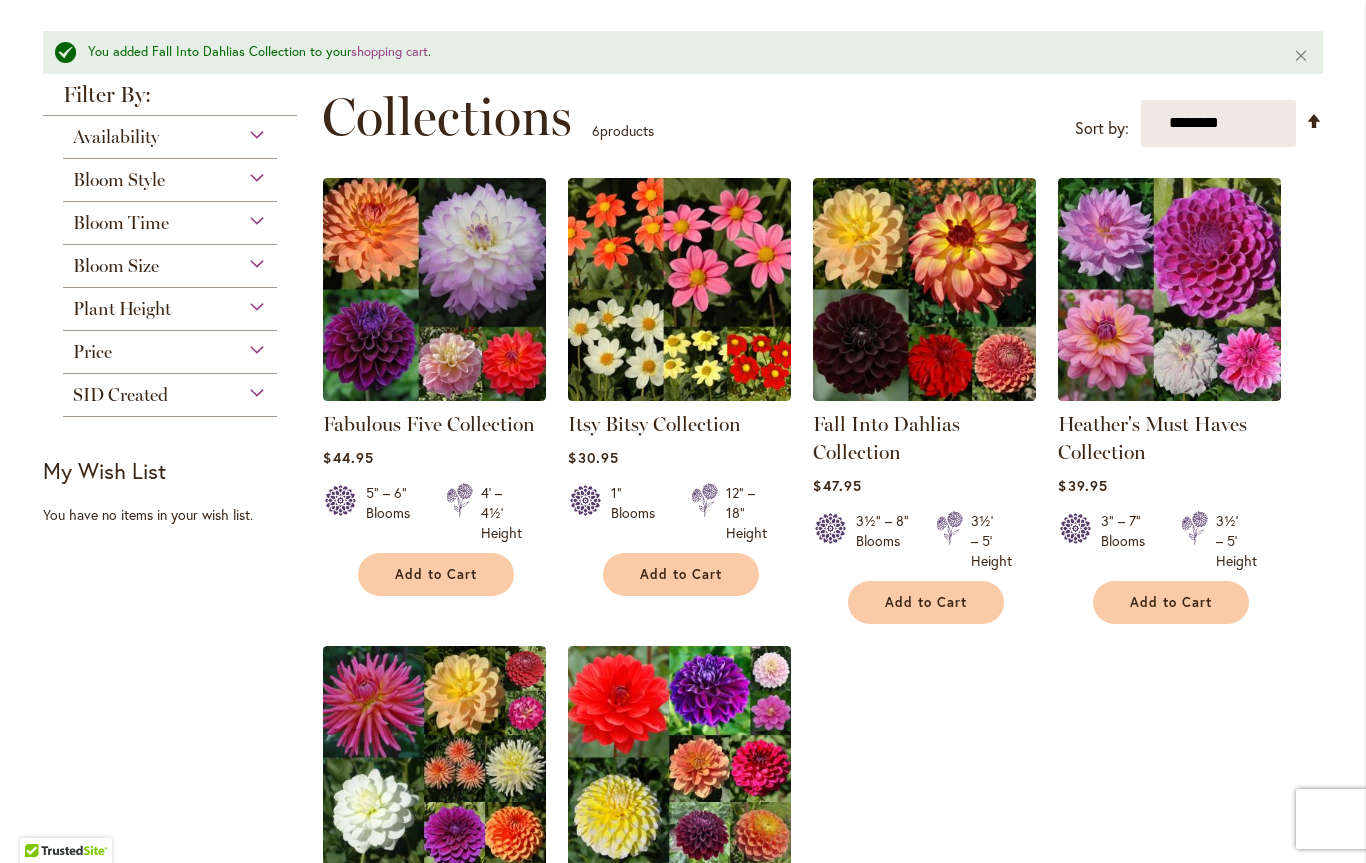 click on "Add to Cart" at bounding box center (1171, 602) 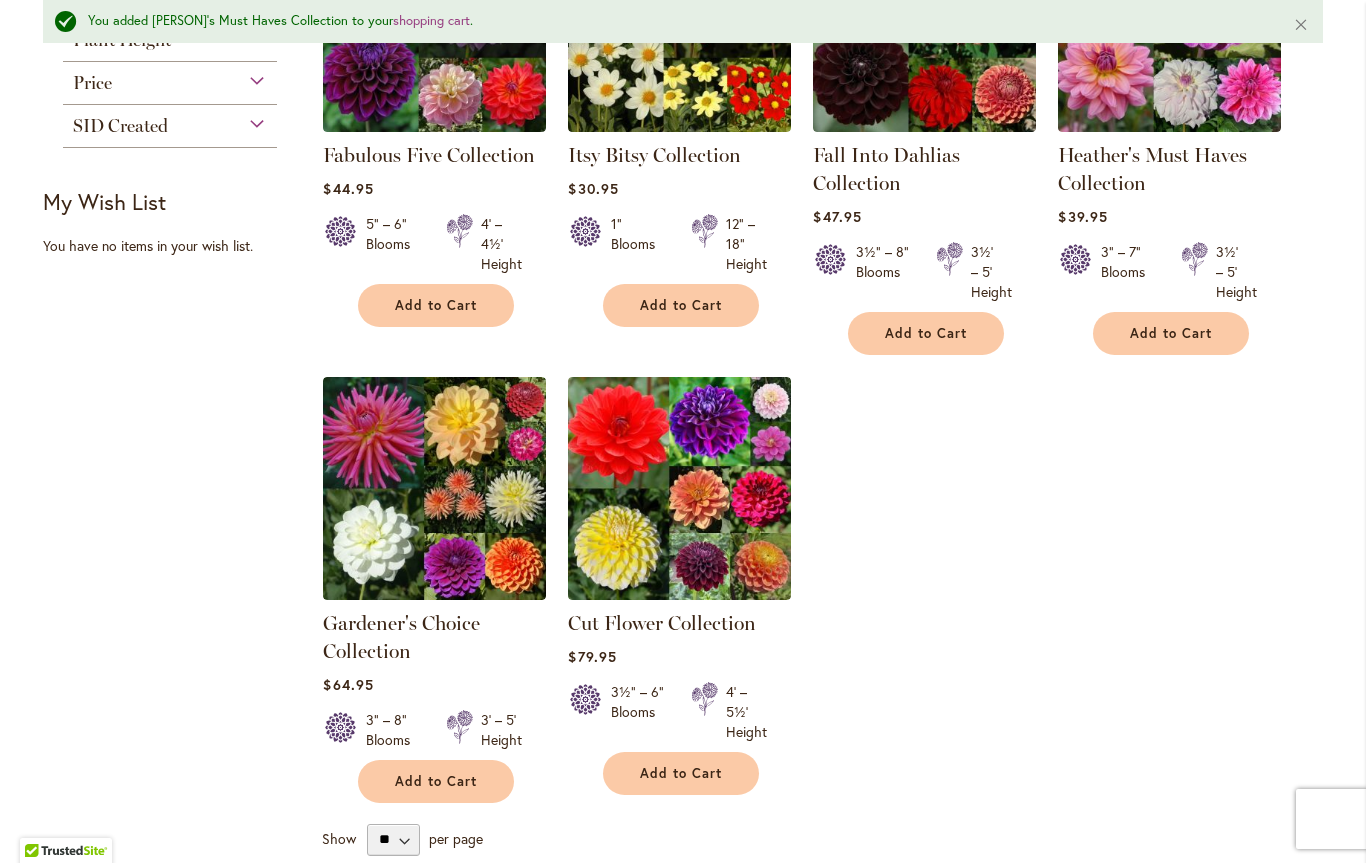 scroll, scrollTop: 532, scrollLeft: 0, axis: vertical 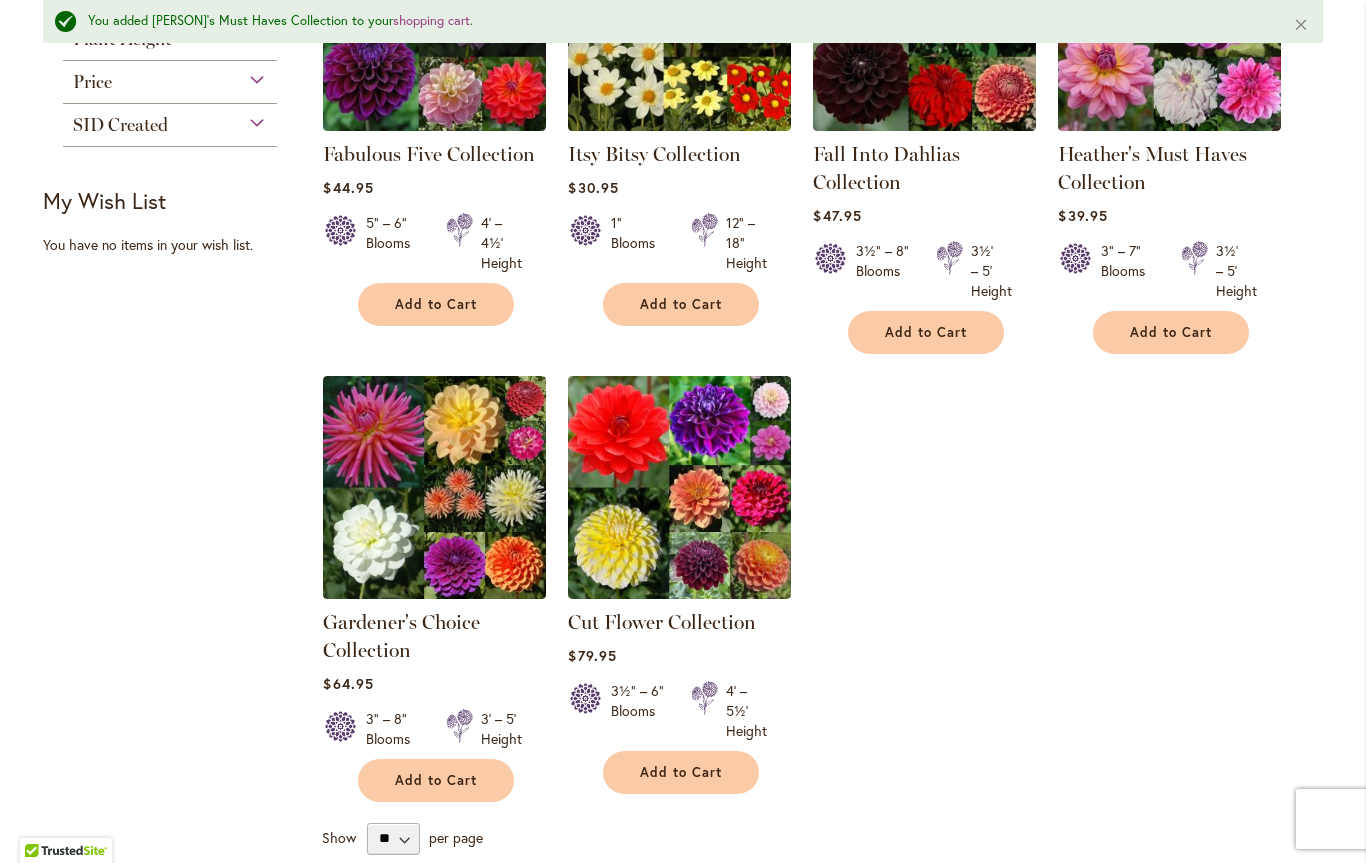 click on "Add to Cart" at bounding box center [681, 772] 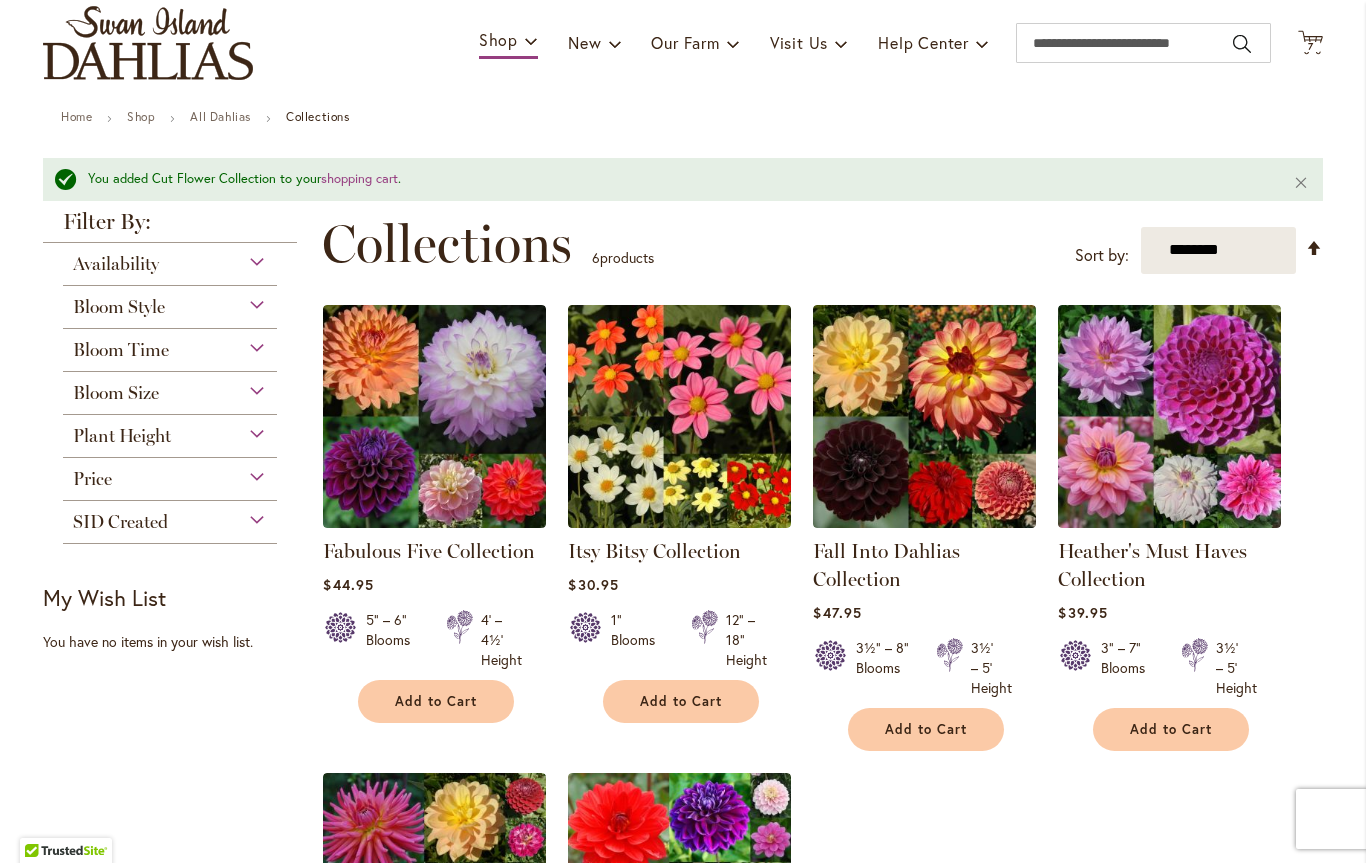 scroll, scrollTop: 125, scrollLeft: 0, axis: vertical 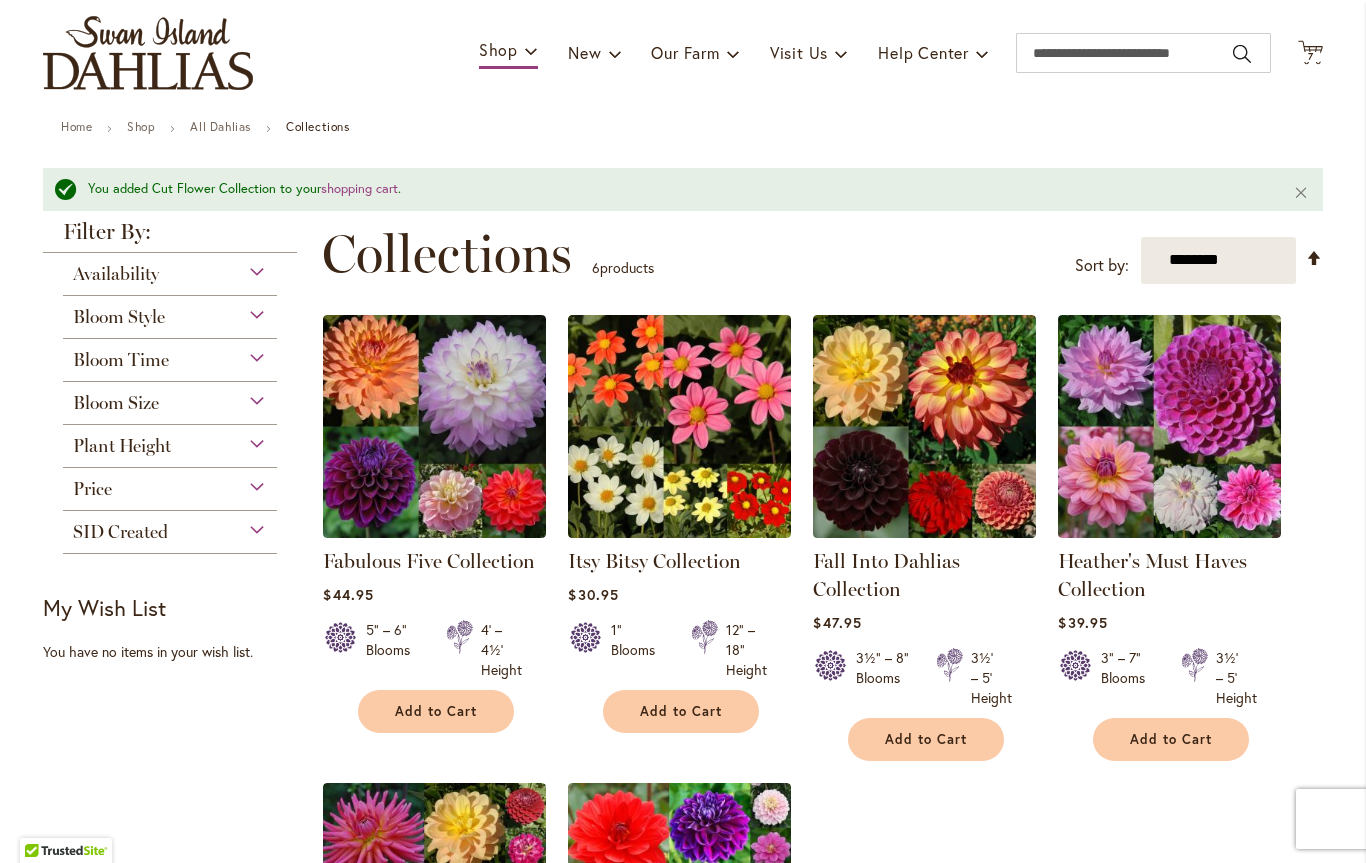click 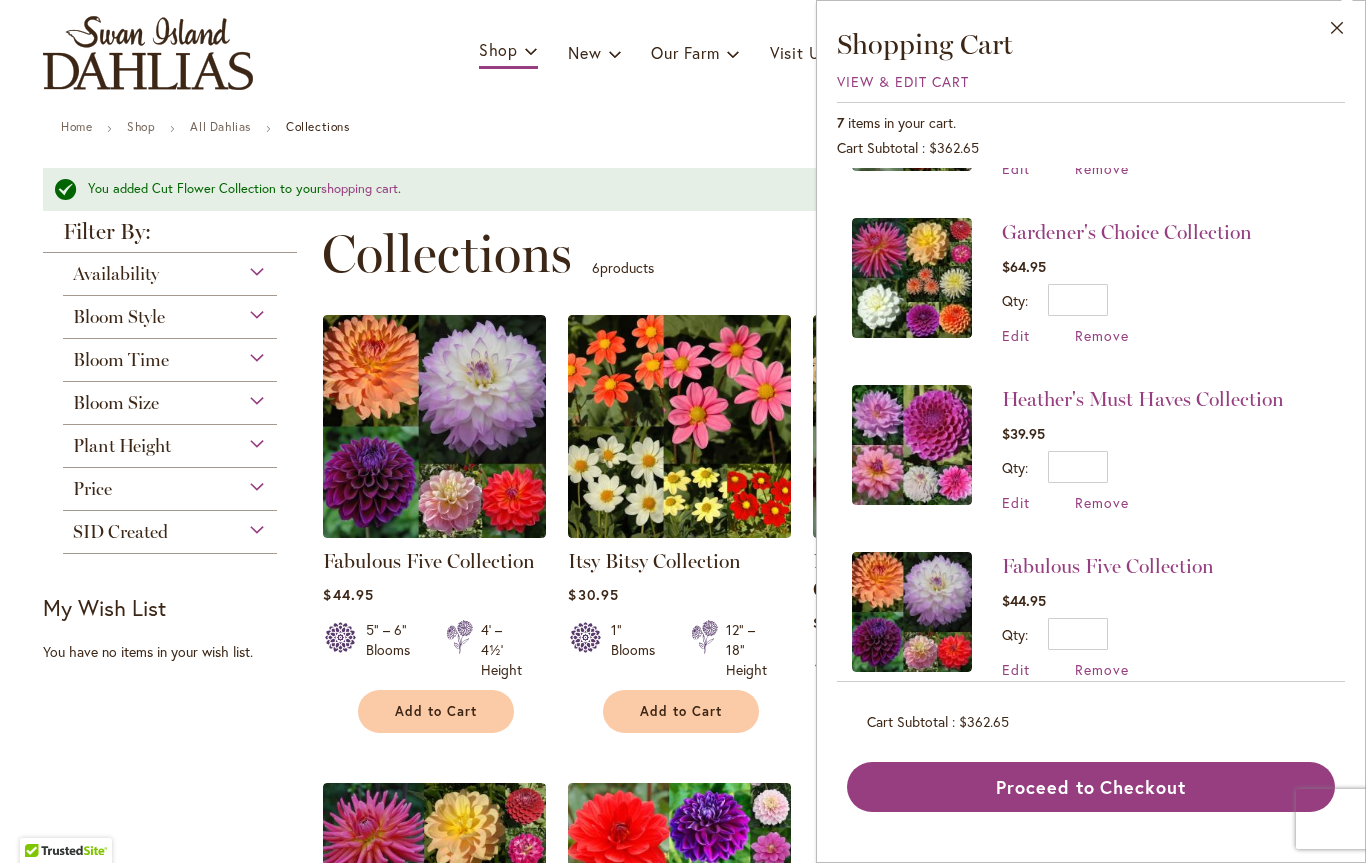 scroll, scrollTop: 300, scrollLeft: 0, axis: vertical 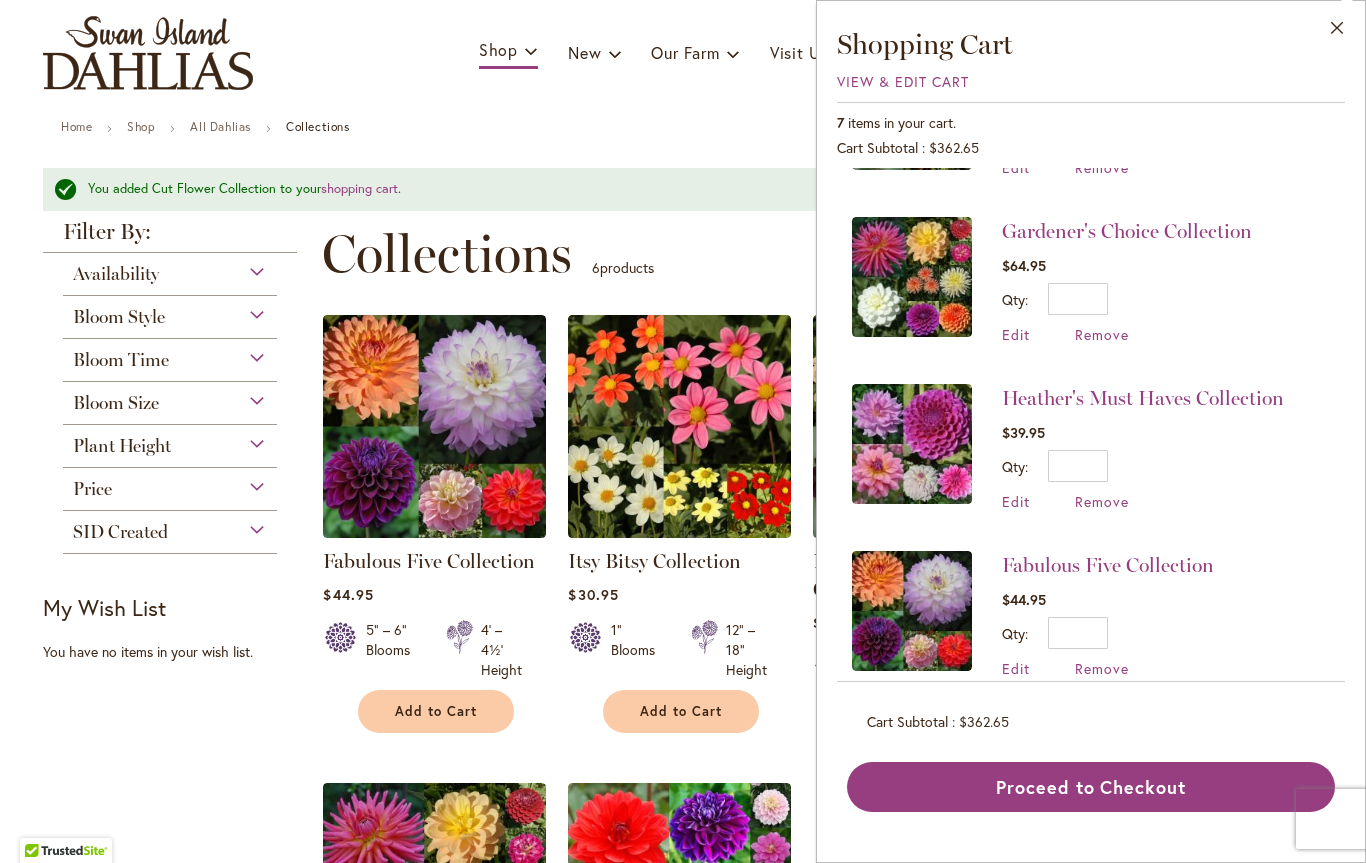 click on "Edit" at bounding box center [1016, 501] 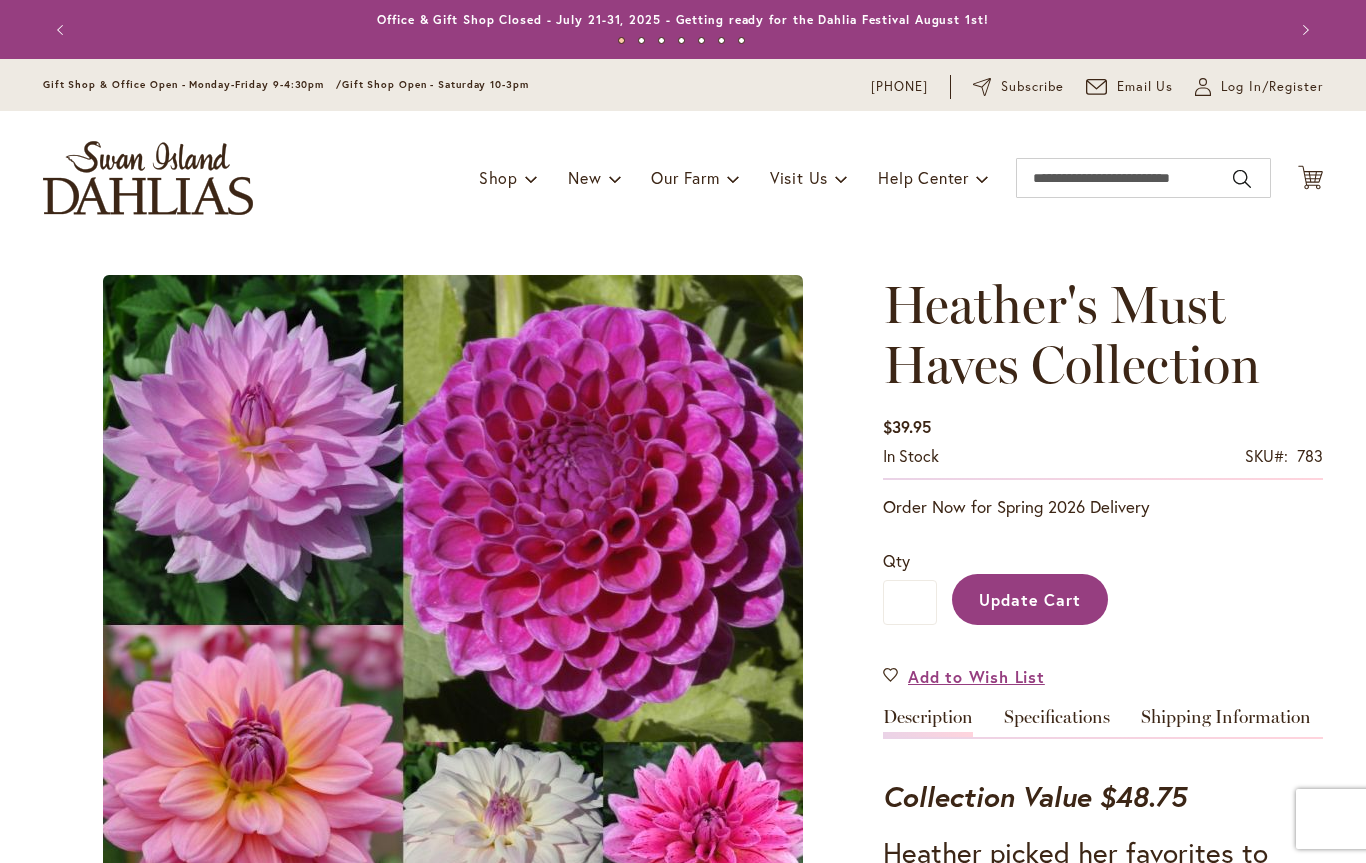 scroll, scrollTop: 0, scrollLeft: 0, axis: both 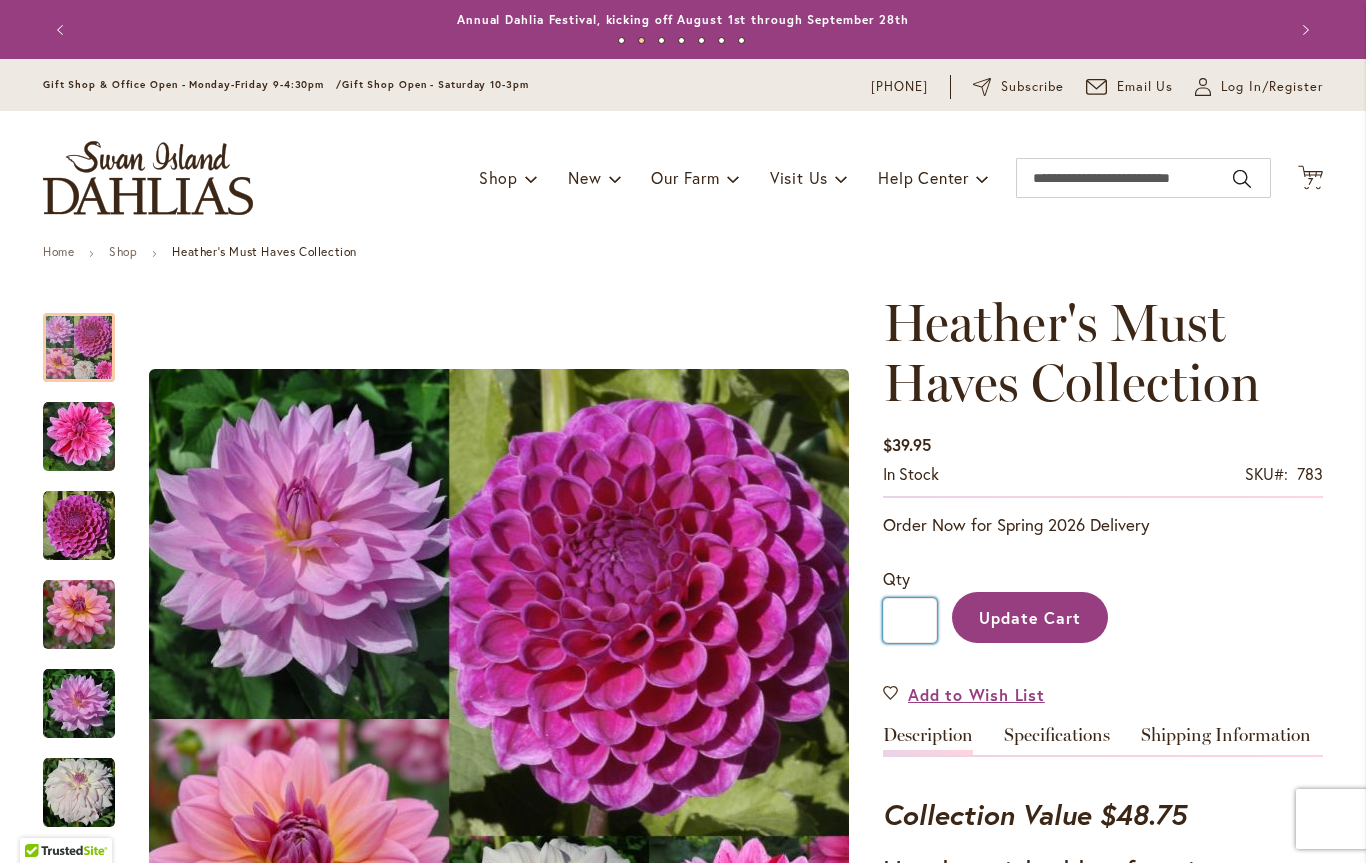 click on "*" at bounding box center (910, 620) 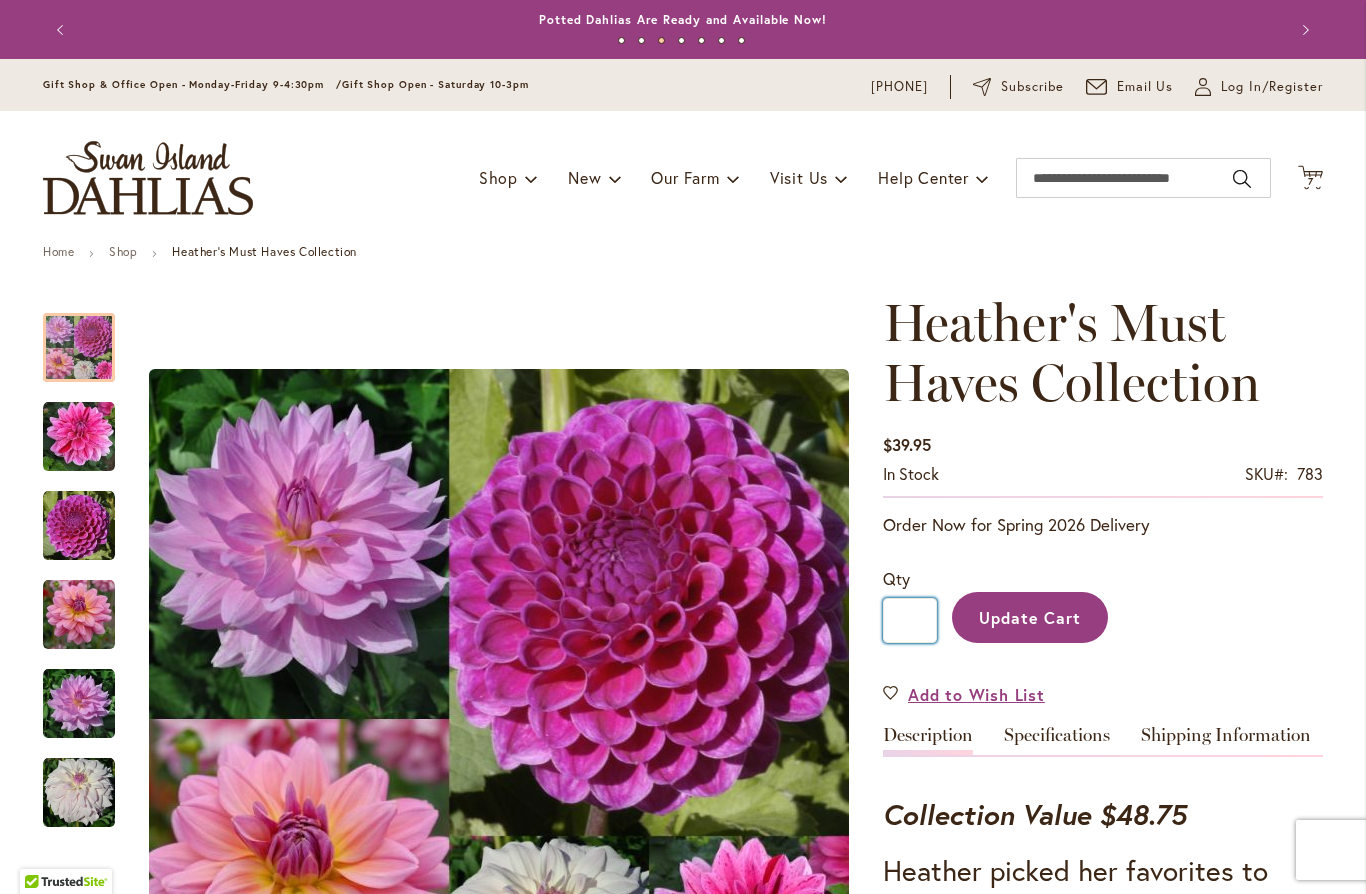 type on "*" 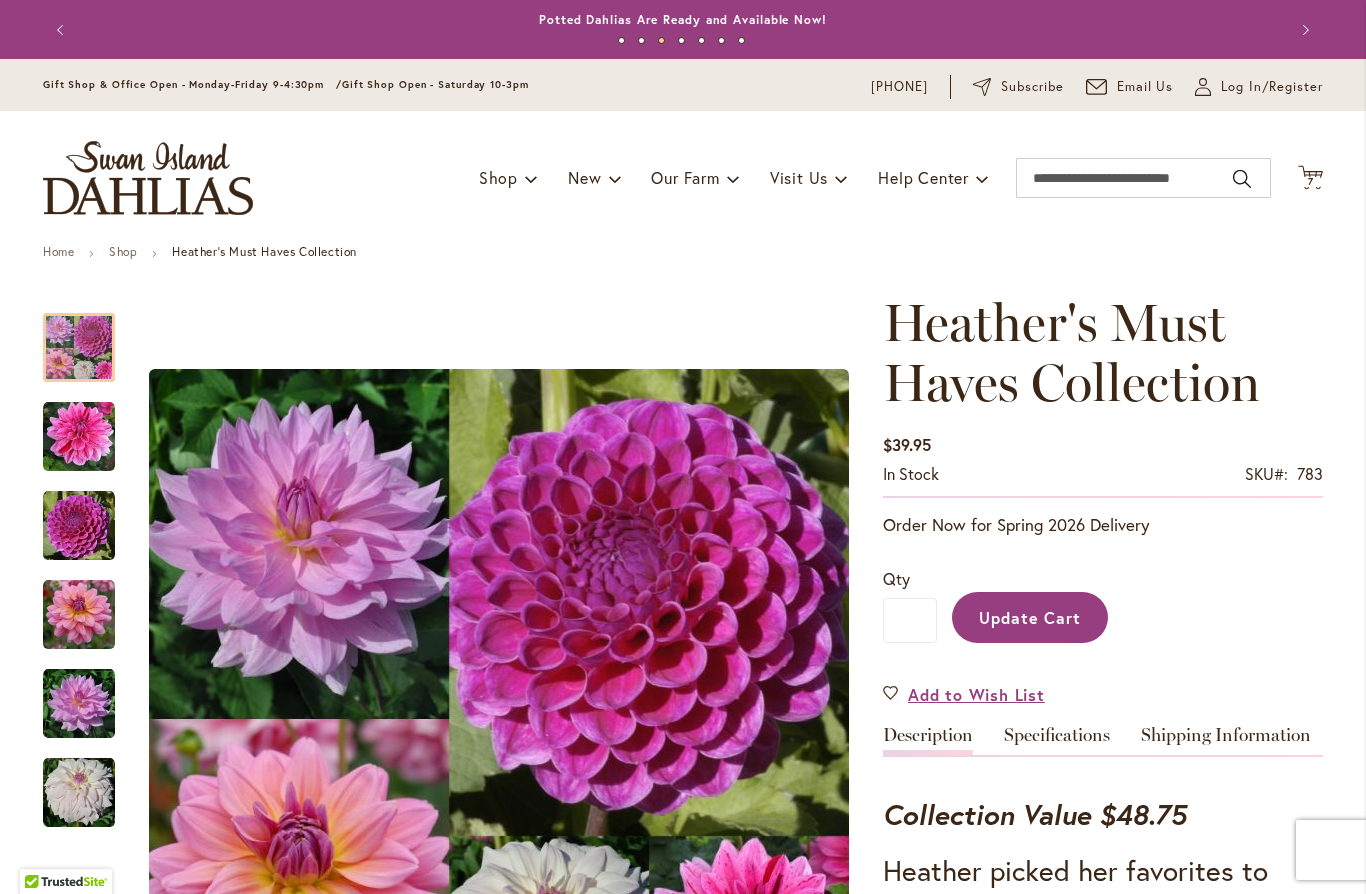 click on "Cart
.cls-1 {
fill: #231f20;
}" 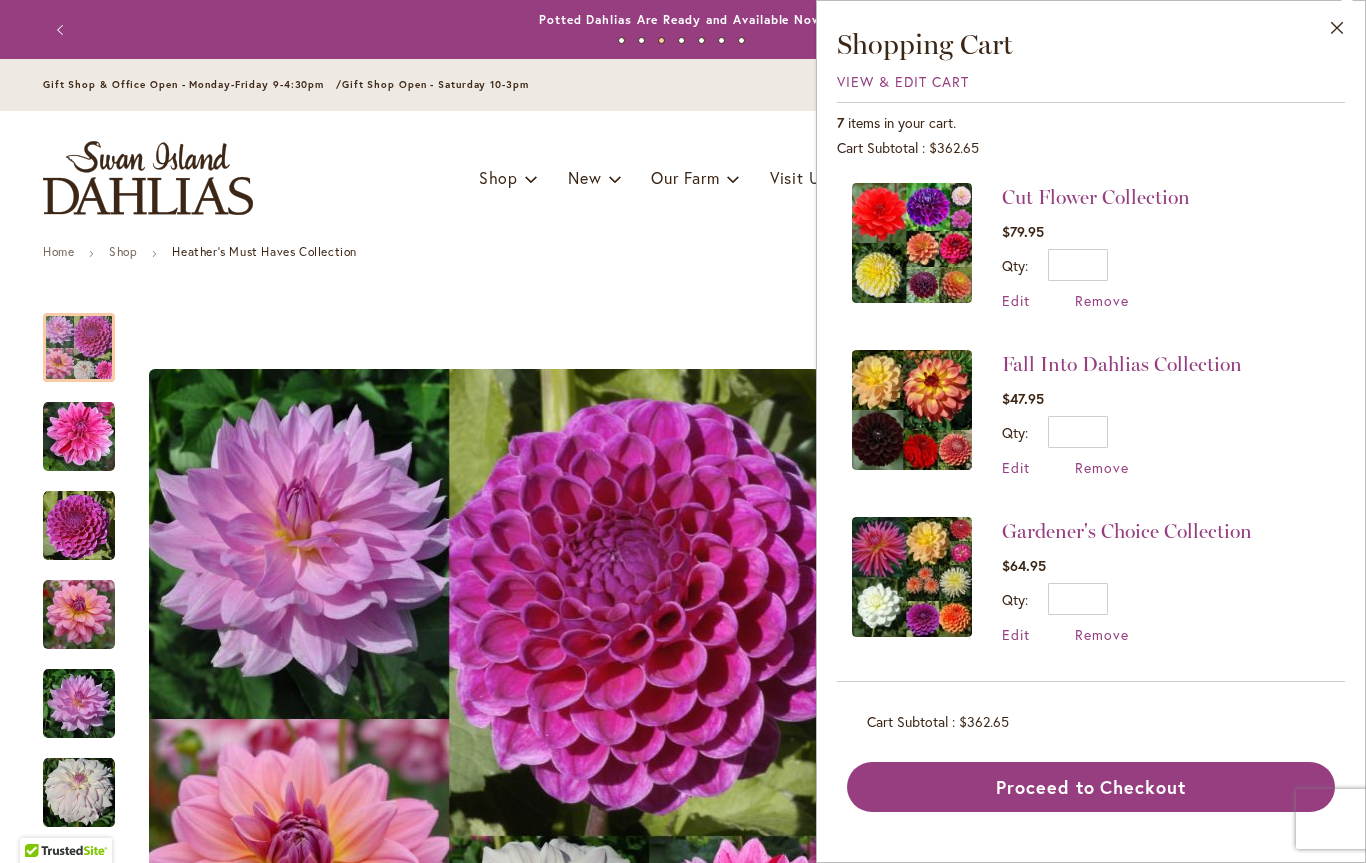 click on "Cut Flower Collection
$79.95
Qty
*
Update
Edit
Remove" at bounding box center [1091, 425] 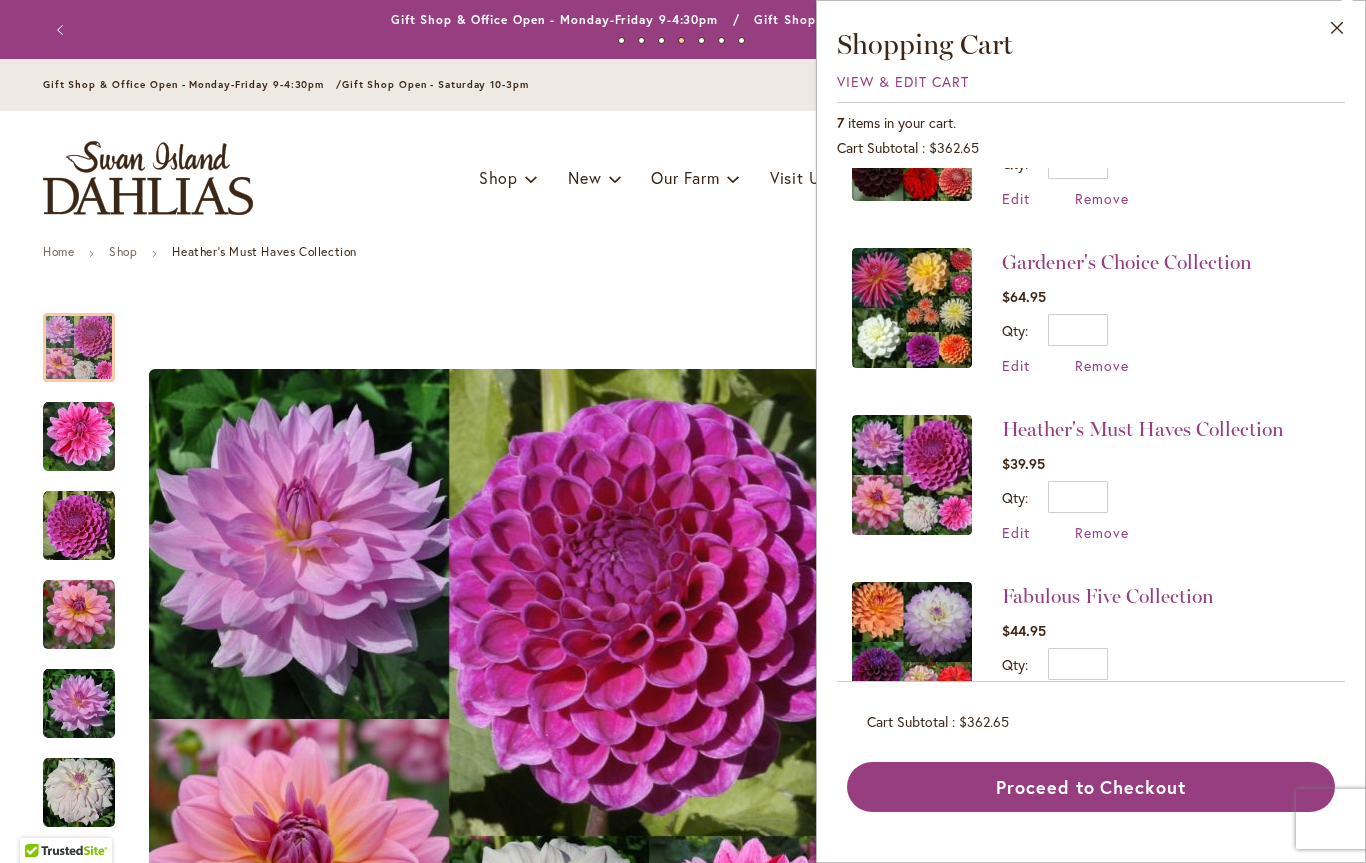 scroll, scrollTop: 270, scrollLeft: 0, axis: vertical 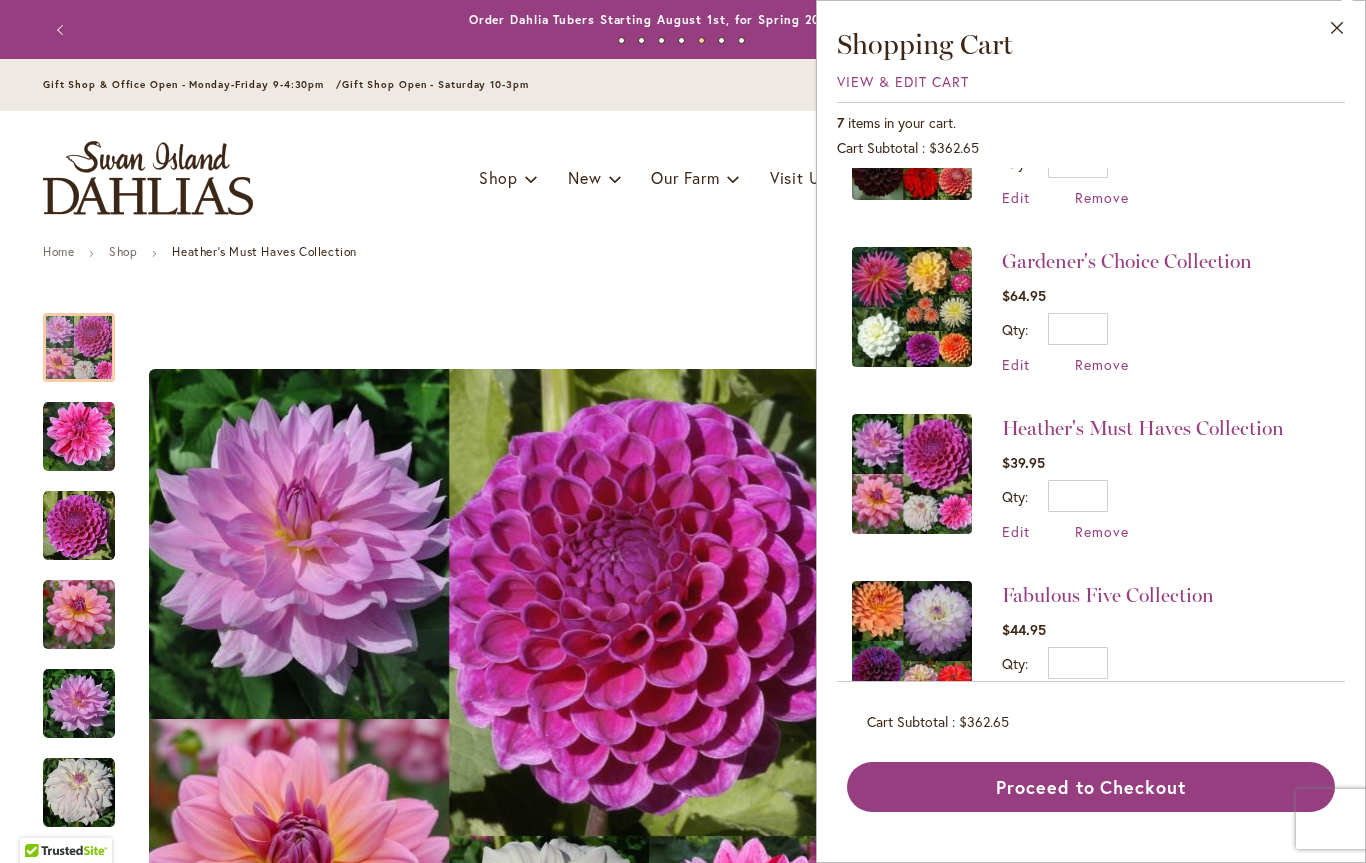 click on "Heather's Must Haves Collection
$39.95
Qty
*
Update
Edit
Remove" at bounding box center (1068, 477) 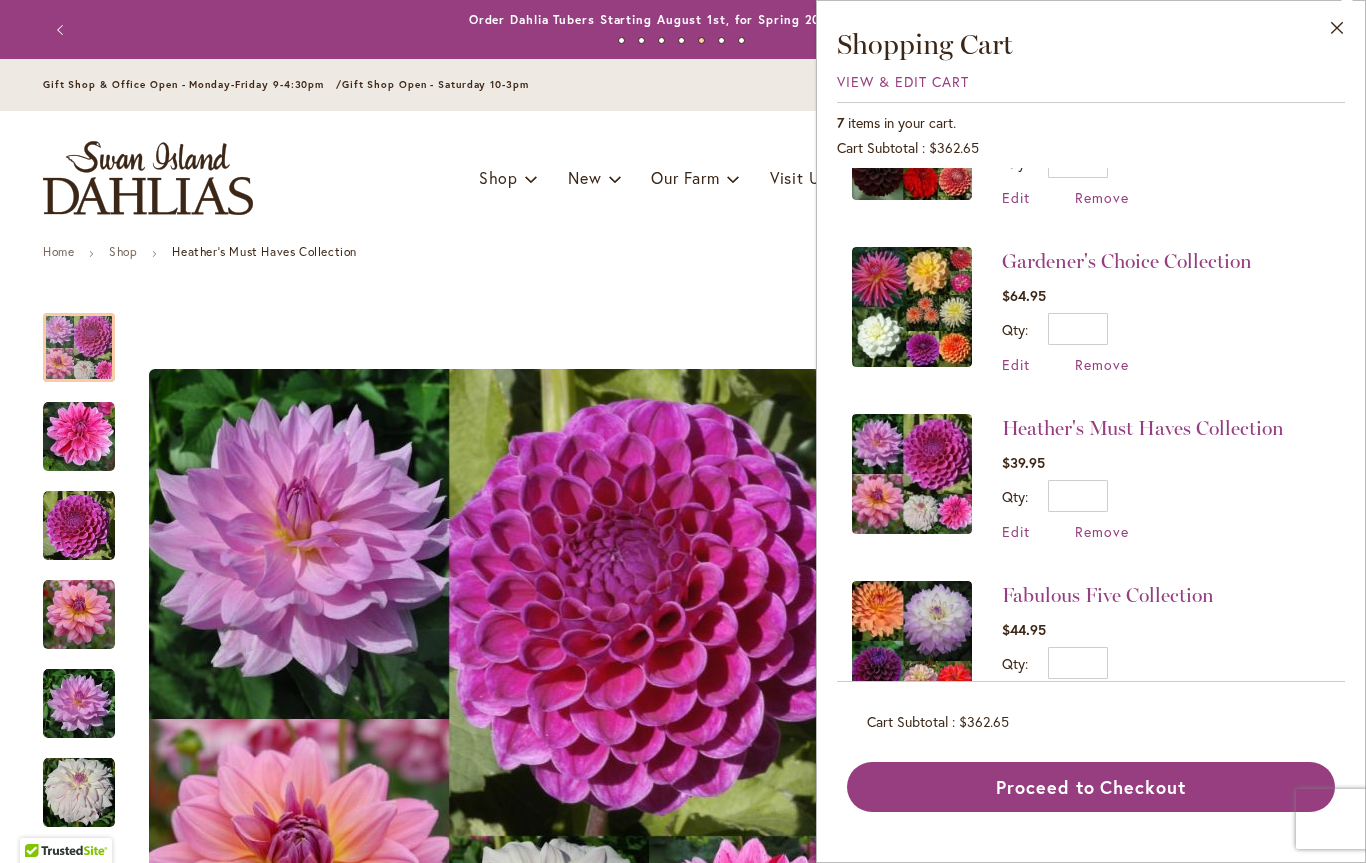click on "Heather's Must Haves Collection
$39.95
Qty
*
Update
Edit
Remove" at bounding box center (1091, 477) 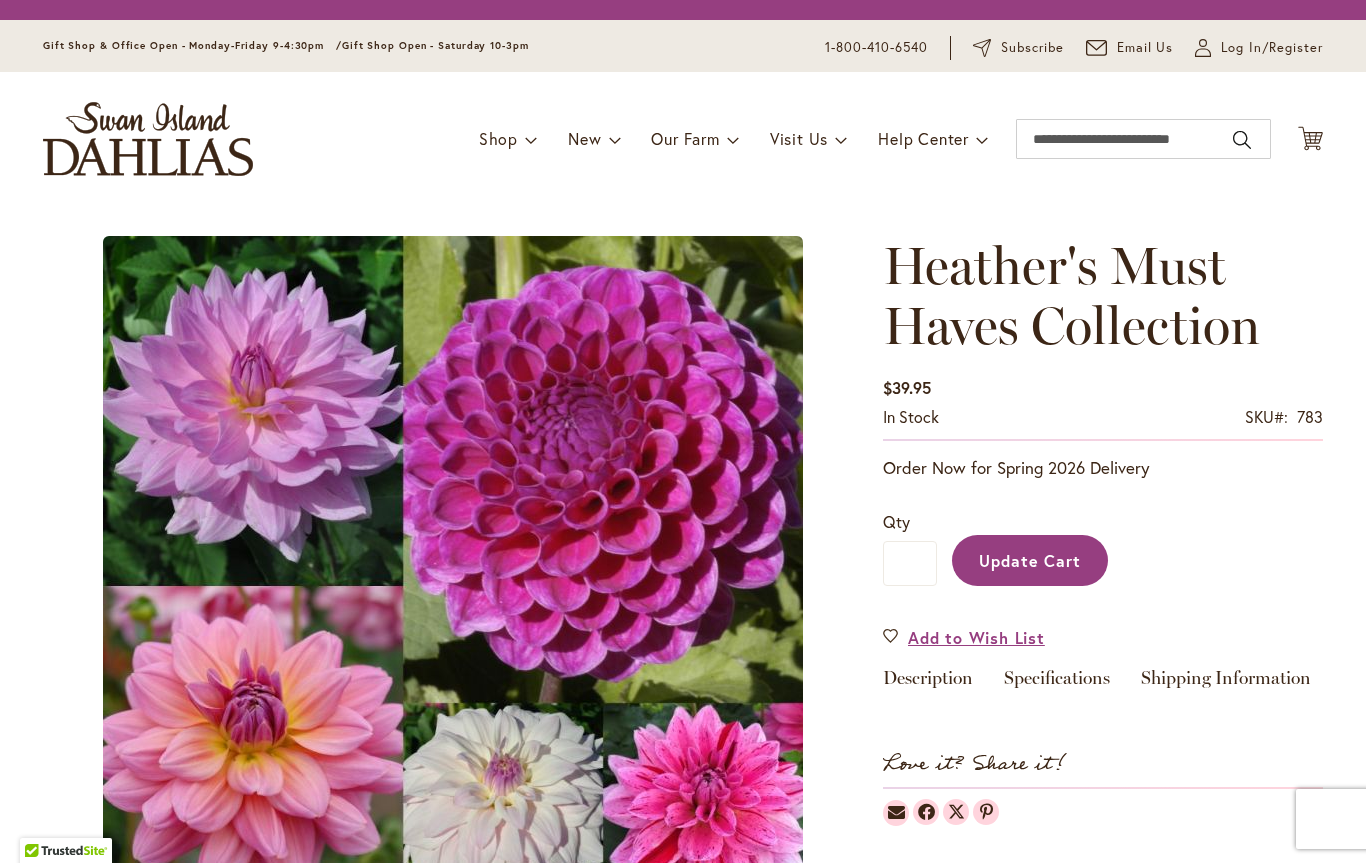 type on "*" 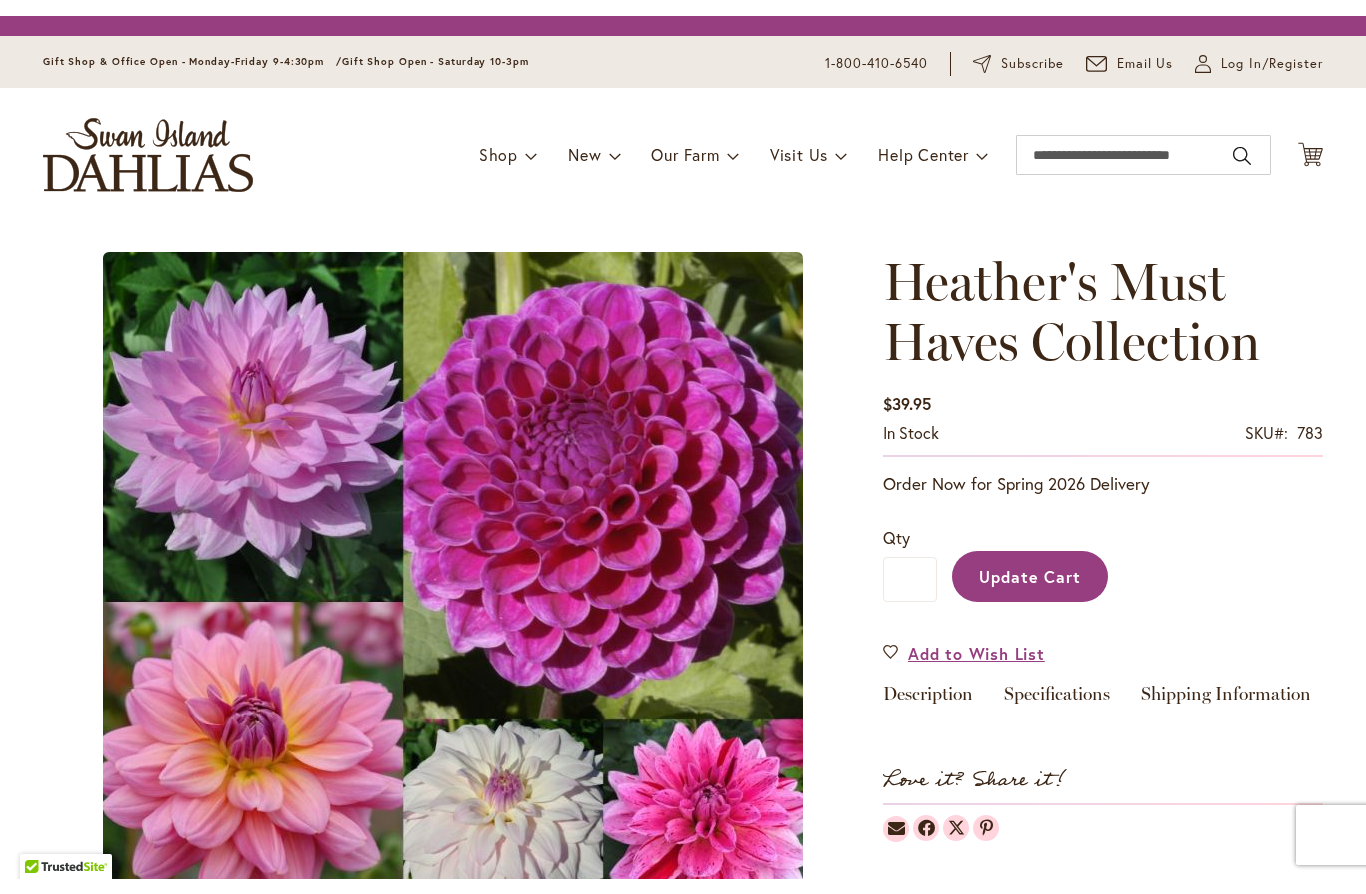 scroll, scrollTop: 0, scrollLeft: 0, axis: both 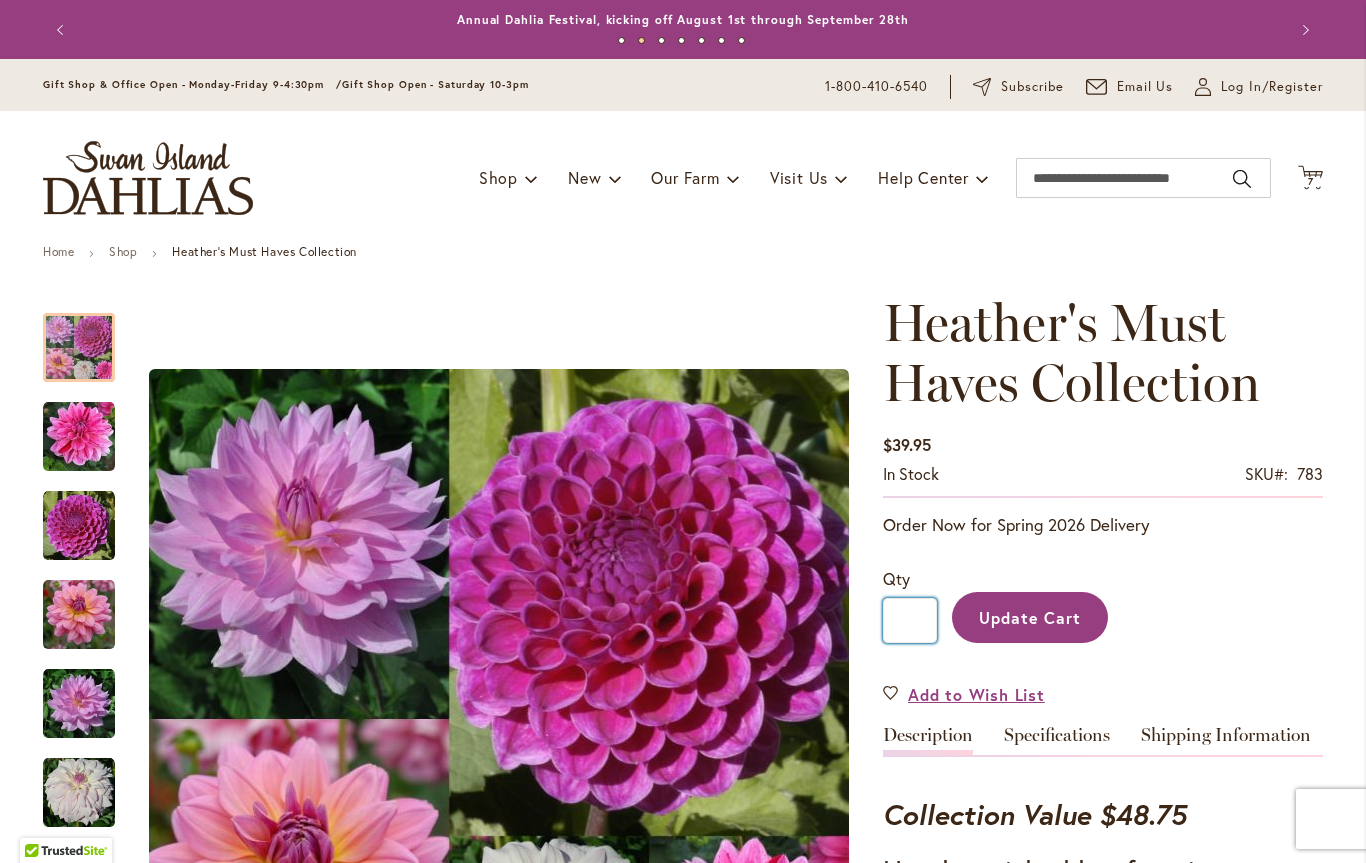 click on "*" at bounding box center [910, 620] 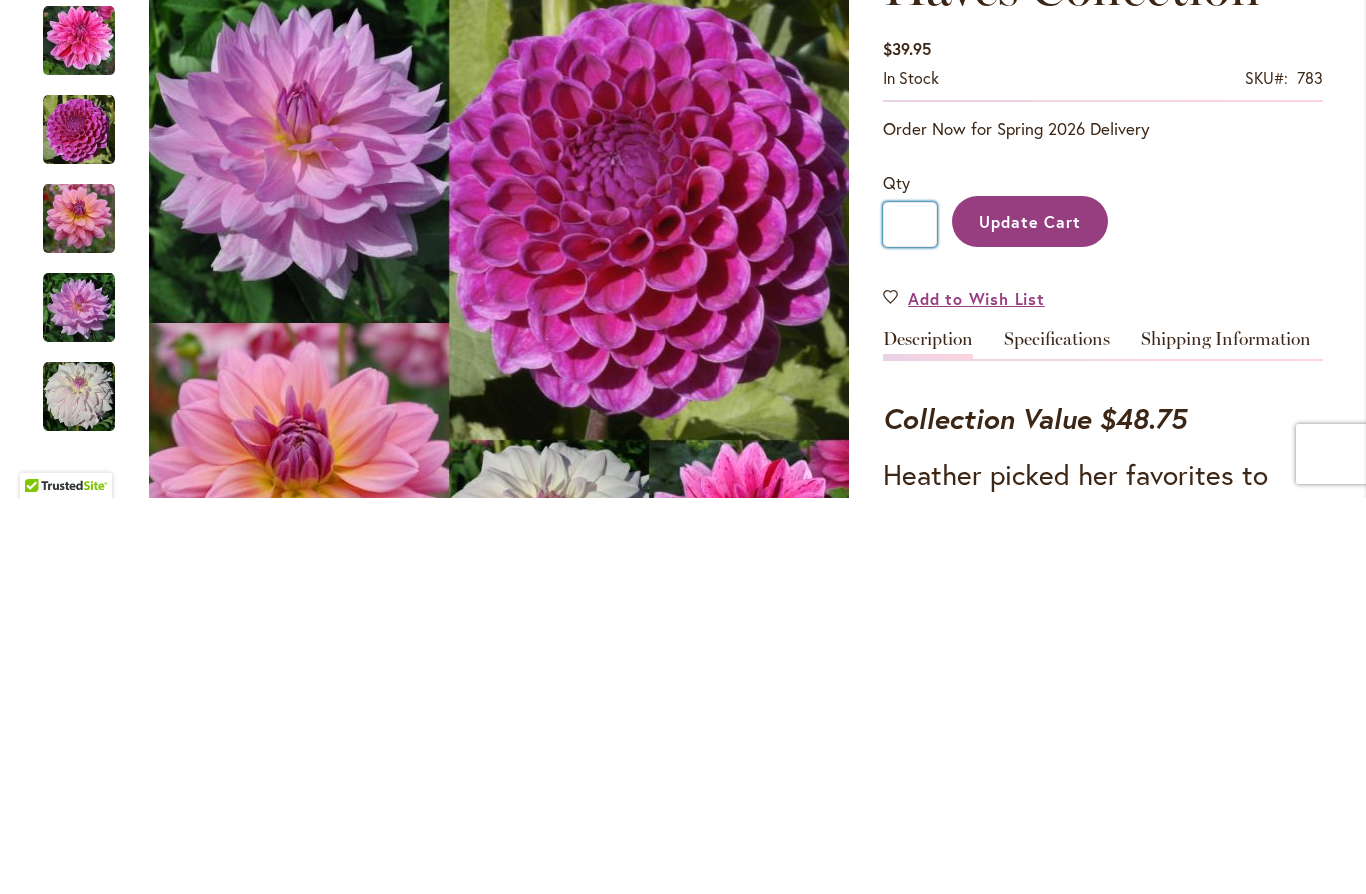 type on "*" 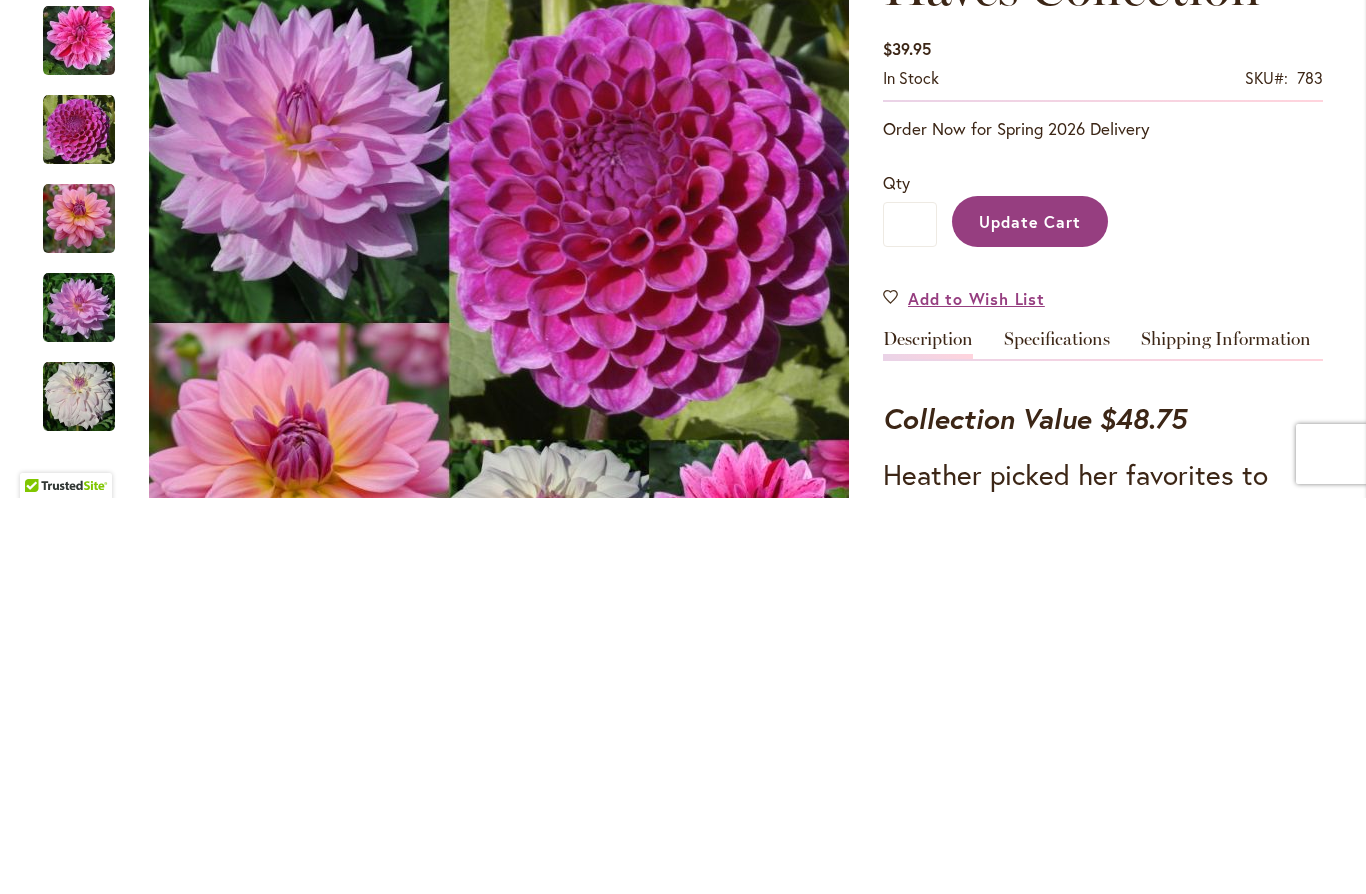 click on "Update Cart" at bounding box center (1030, 617) 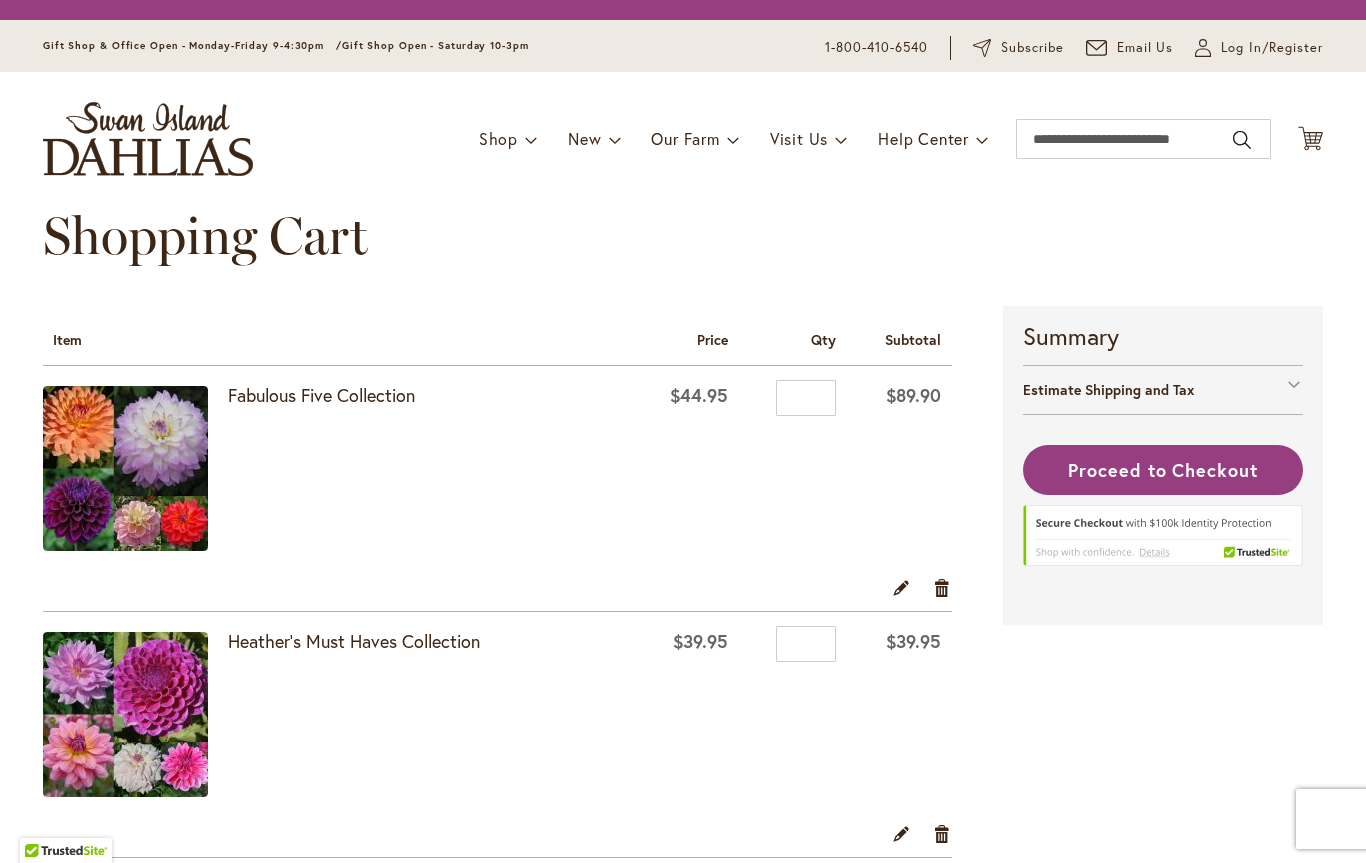 scroll, scrollTop: 0, scrollLeft: 0, axis: both 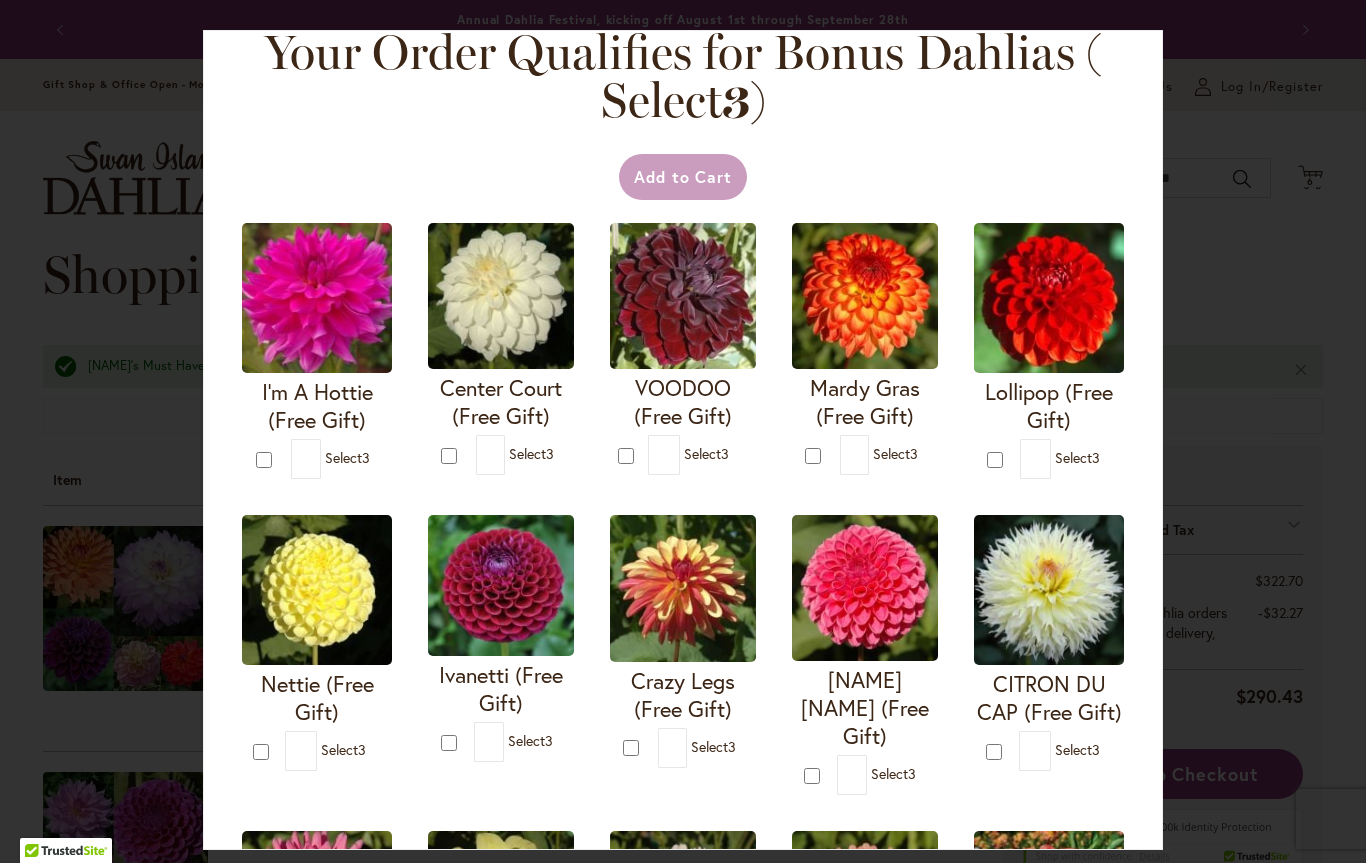 click at bounding box center [317, 590] 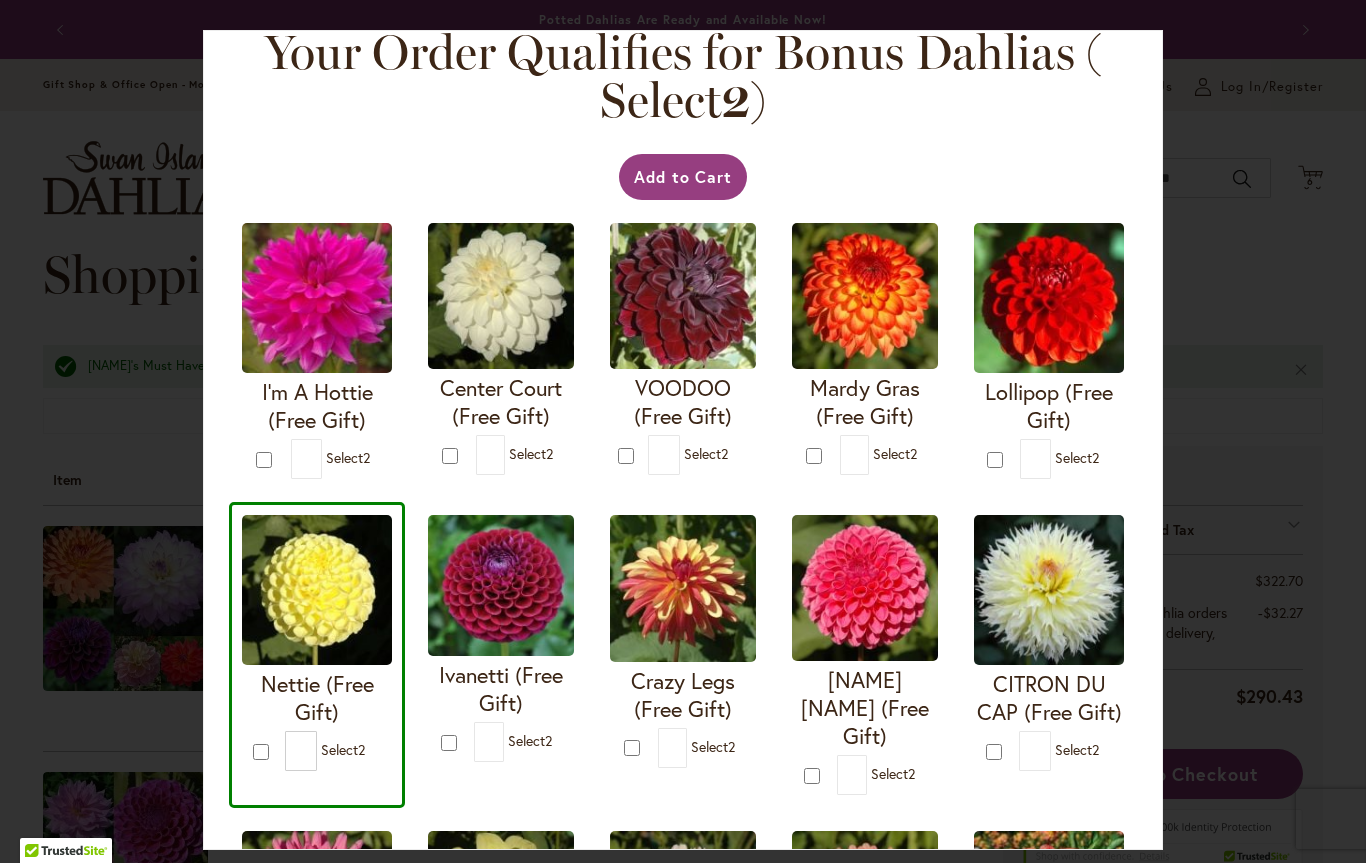 click at bounding box center [683, 588] 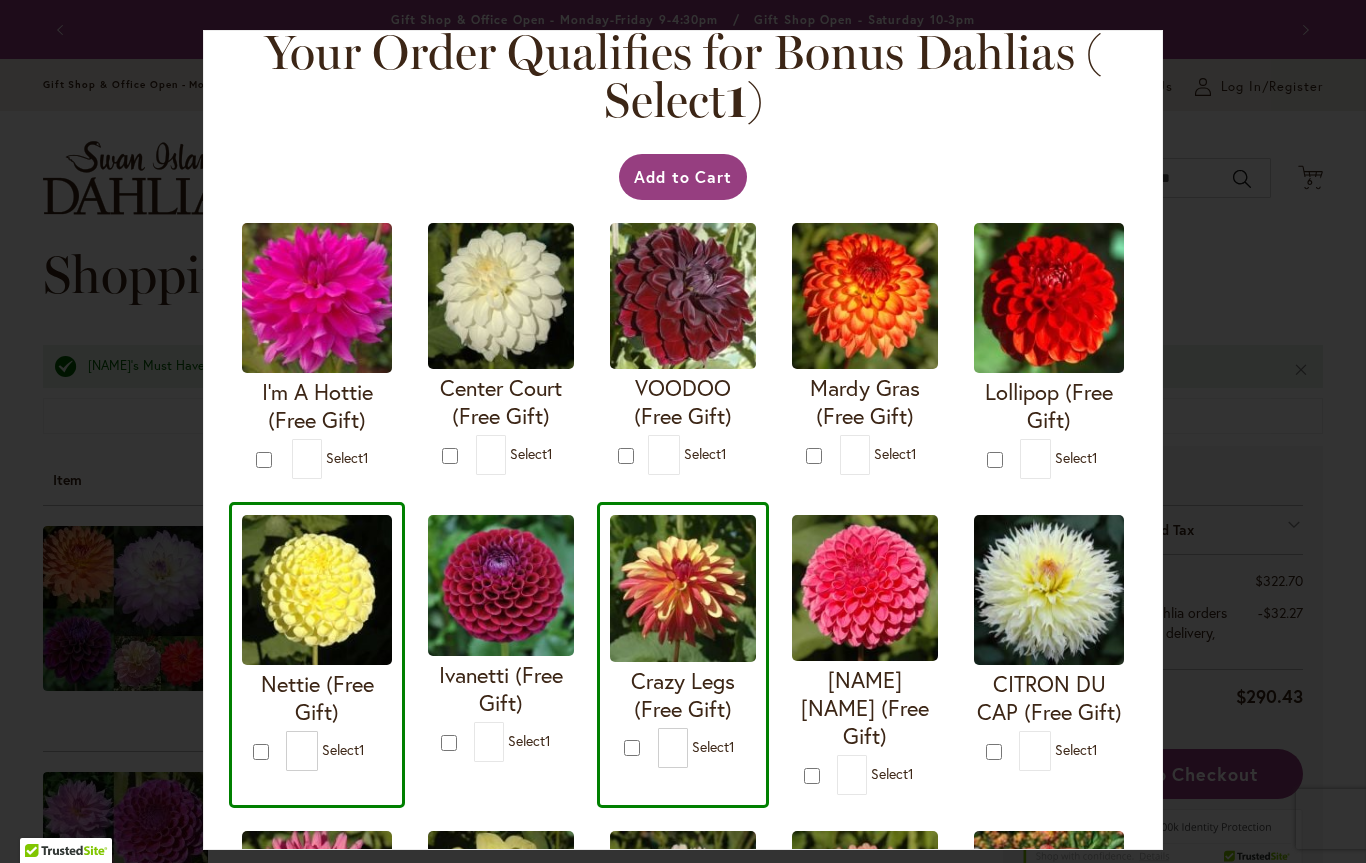 click at bounding box center [317, 298] 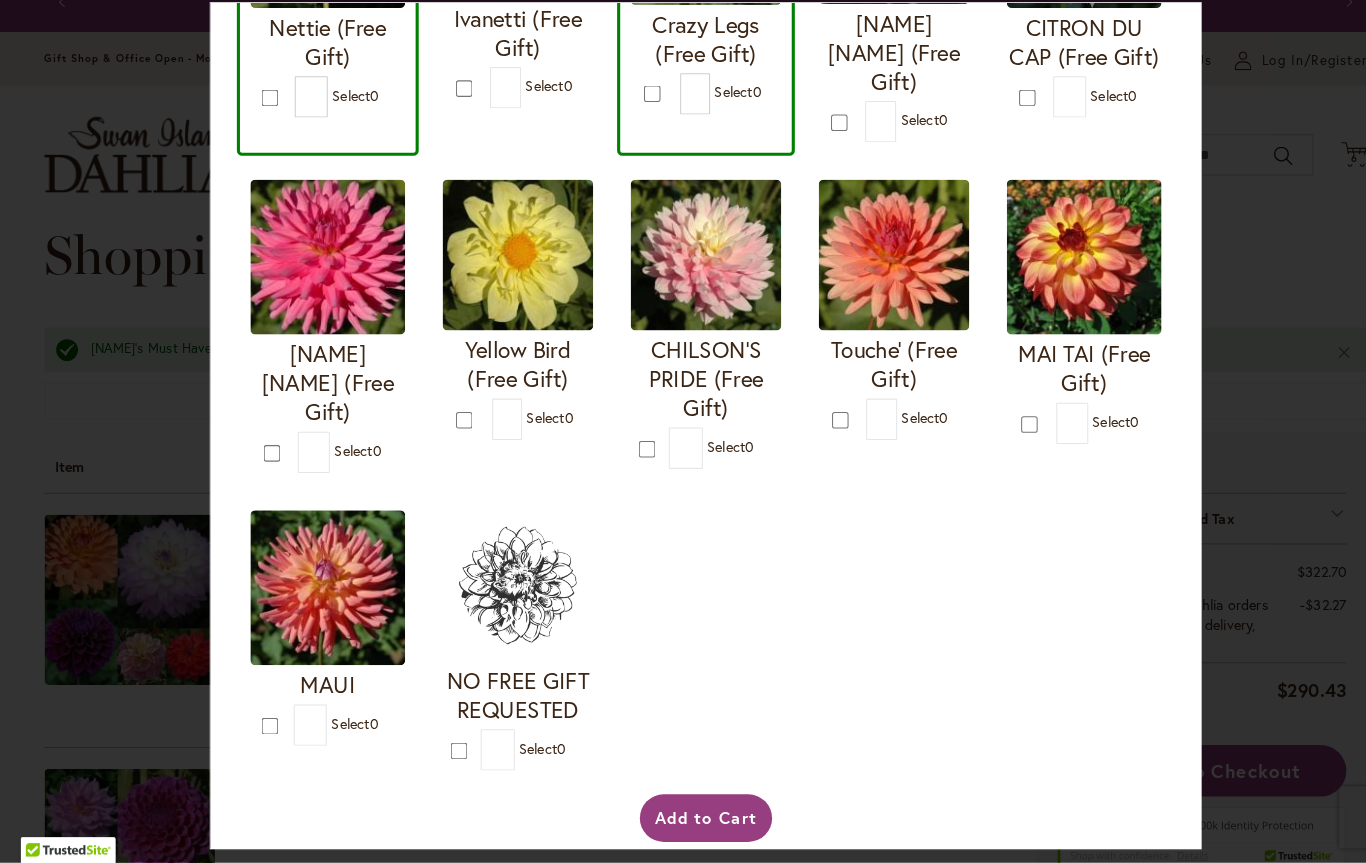 scroll, scrollTop: 655, scrollLeft: 0, axis: vertical 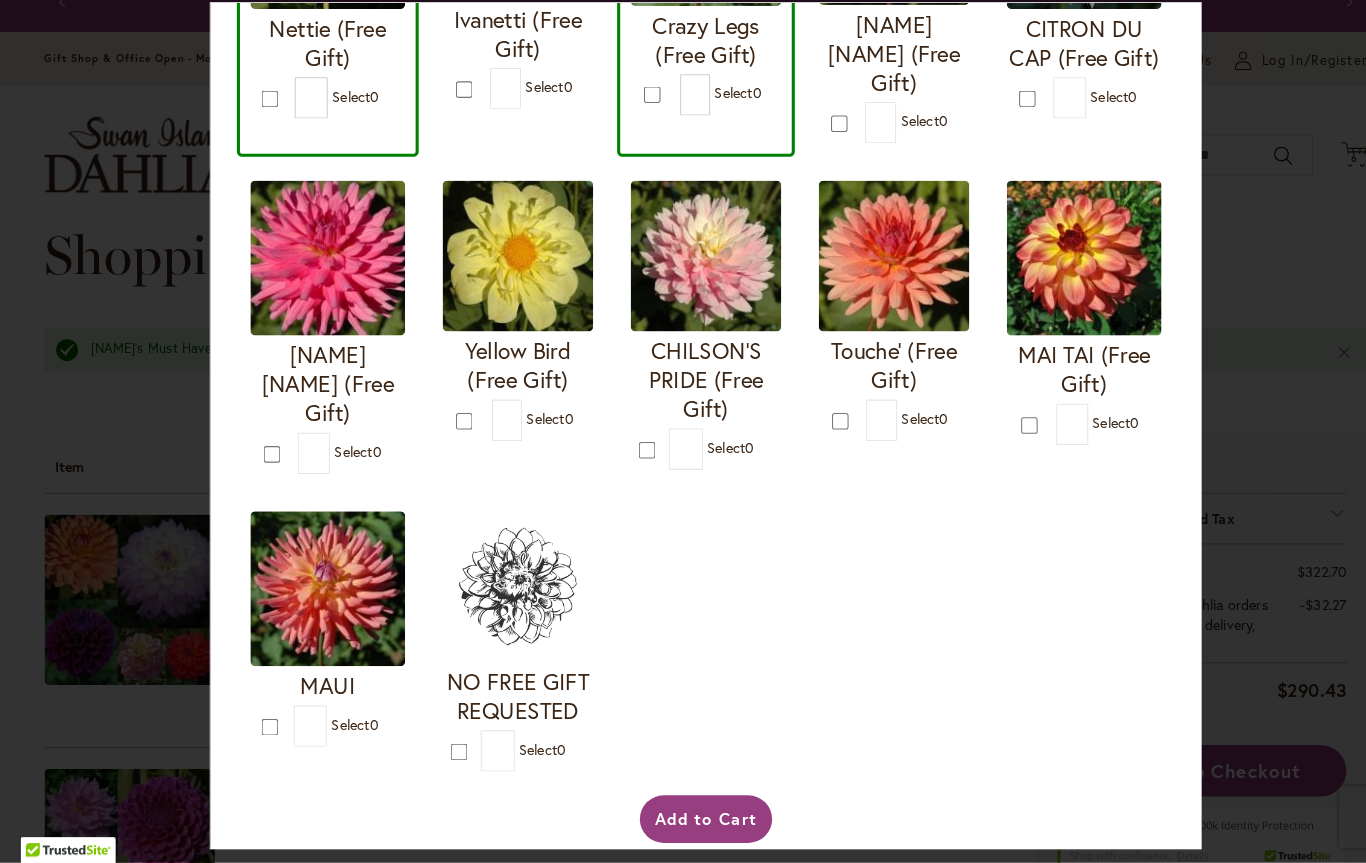 click on "Add to Cart" at bounding box center (683, 821) 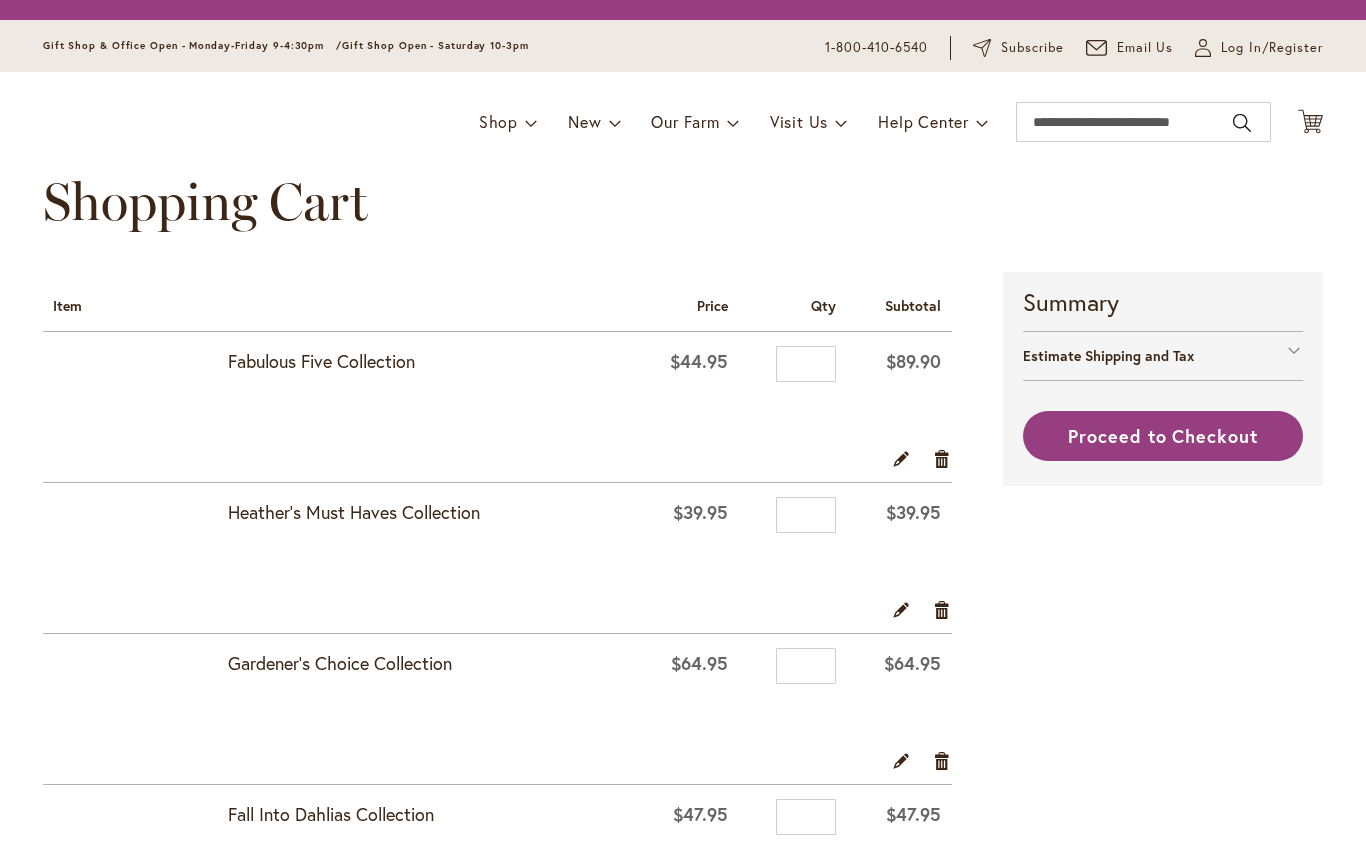 scroll, scrollTop: 0, scrollLeft: 0, axis: both 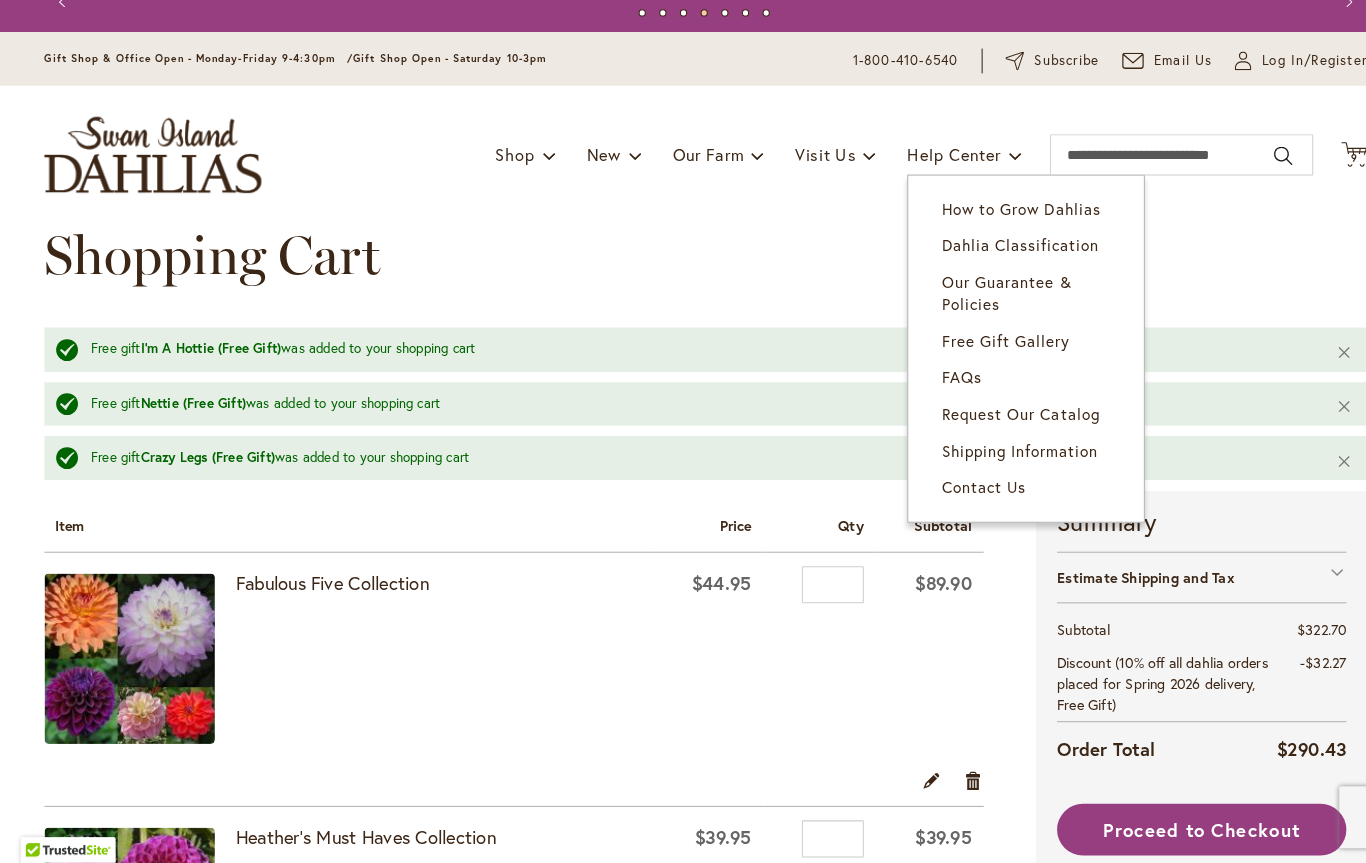 click on "Contact Us" at bounding box center [993, 499] 